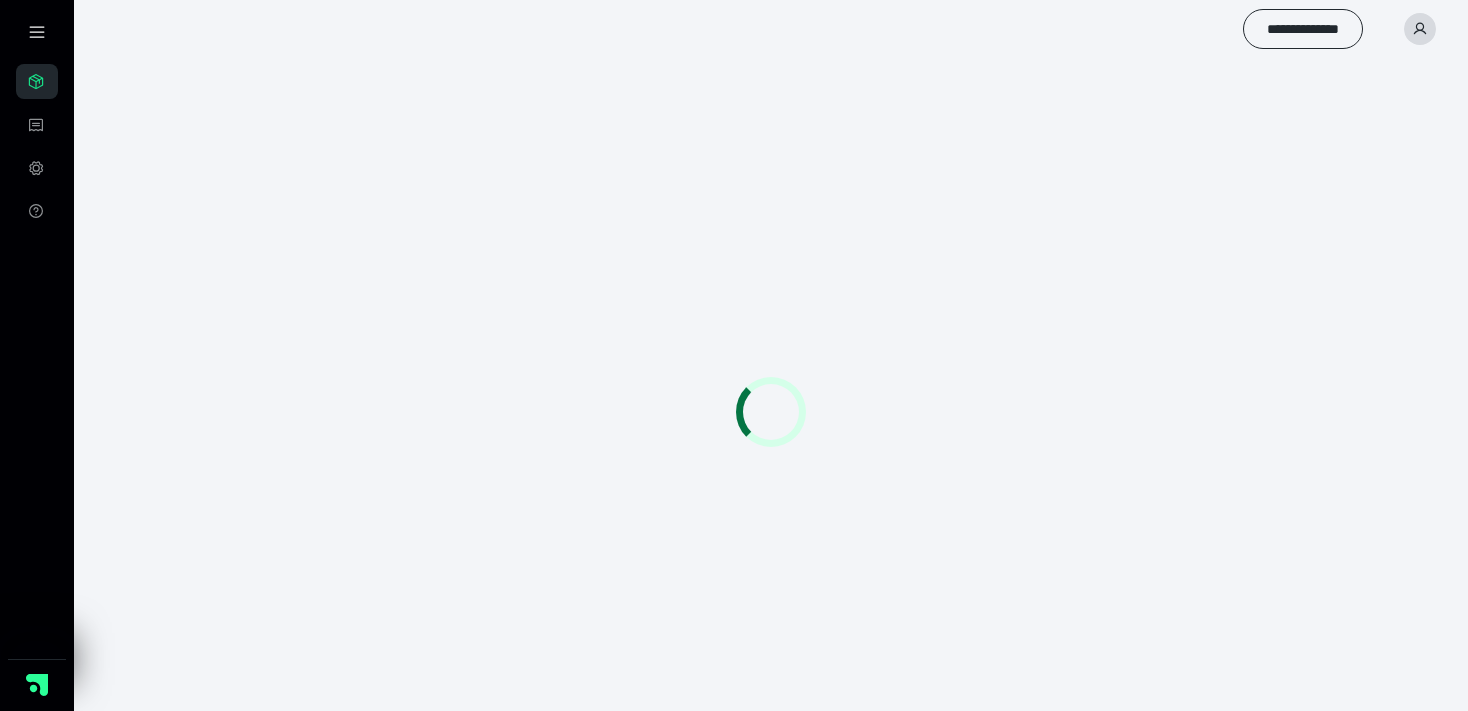 scroll, scrollTop: 0, scrollLeft: 0, axis: both 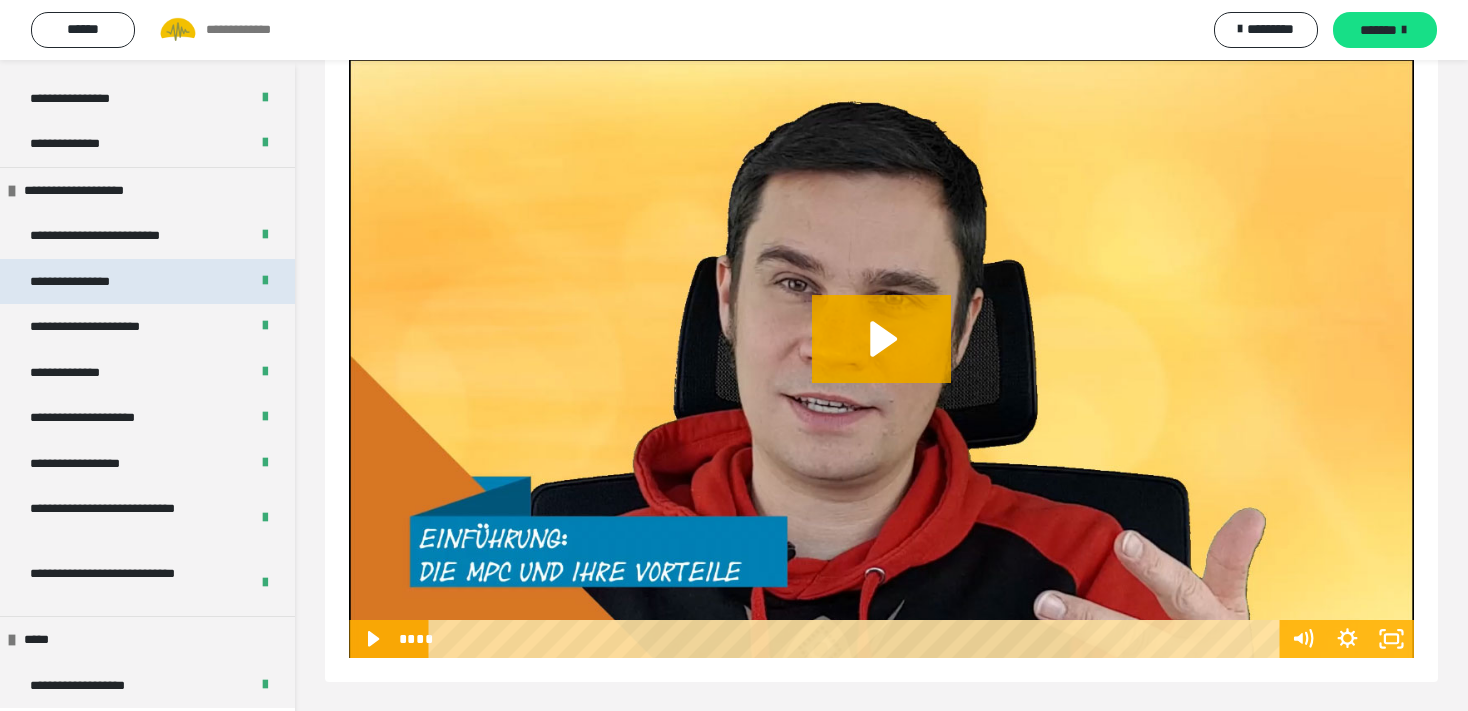click on "**********" at bounding box center [89, 282] 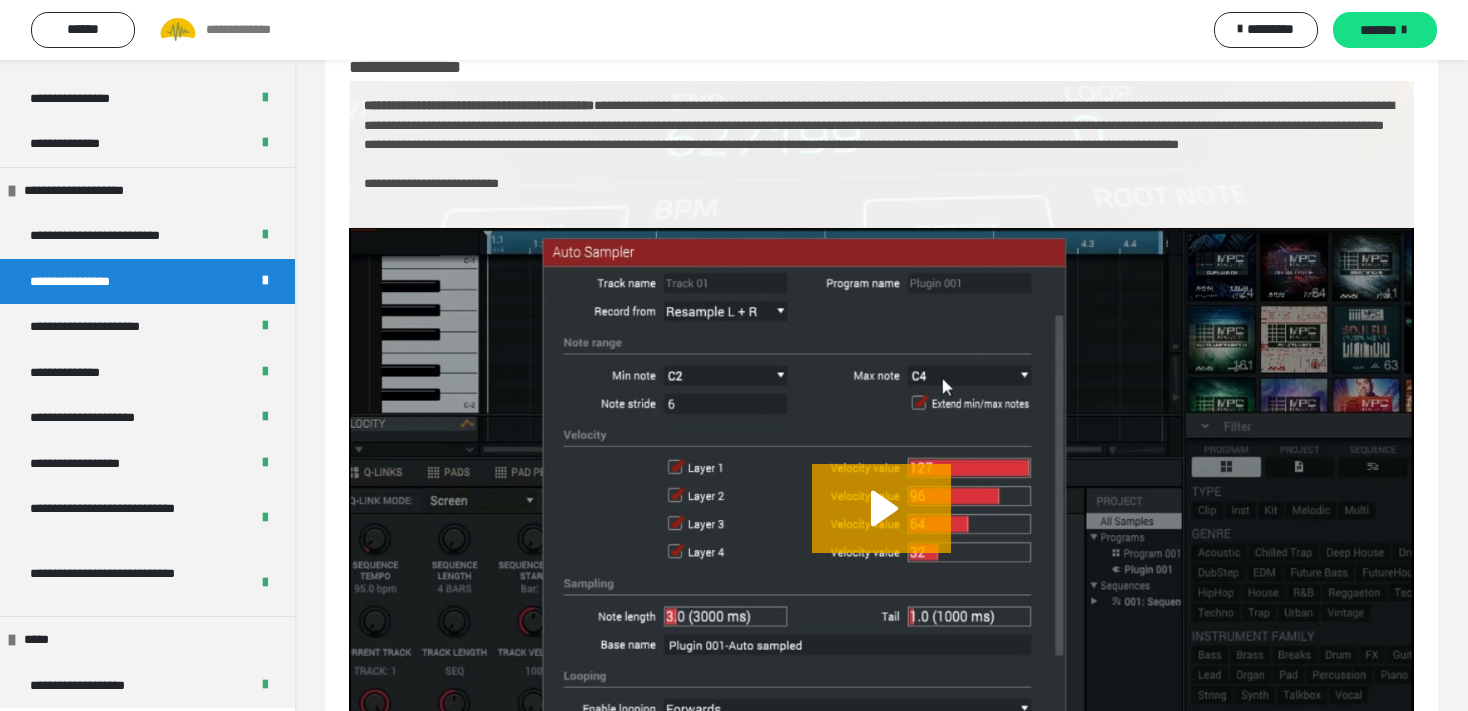 scroll, scrollTop: 229, scrollLeft: 0, axis: vertical 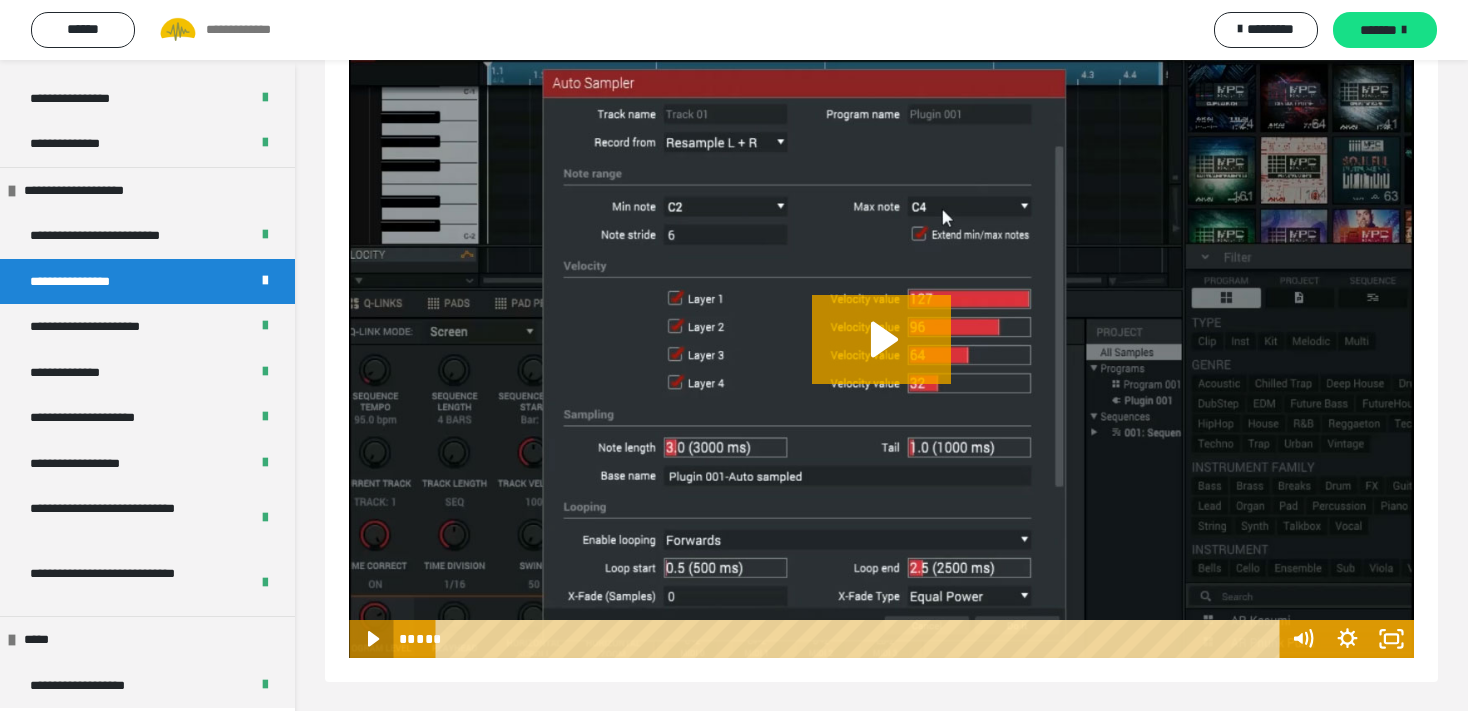 click 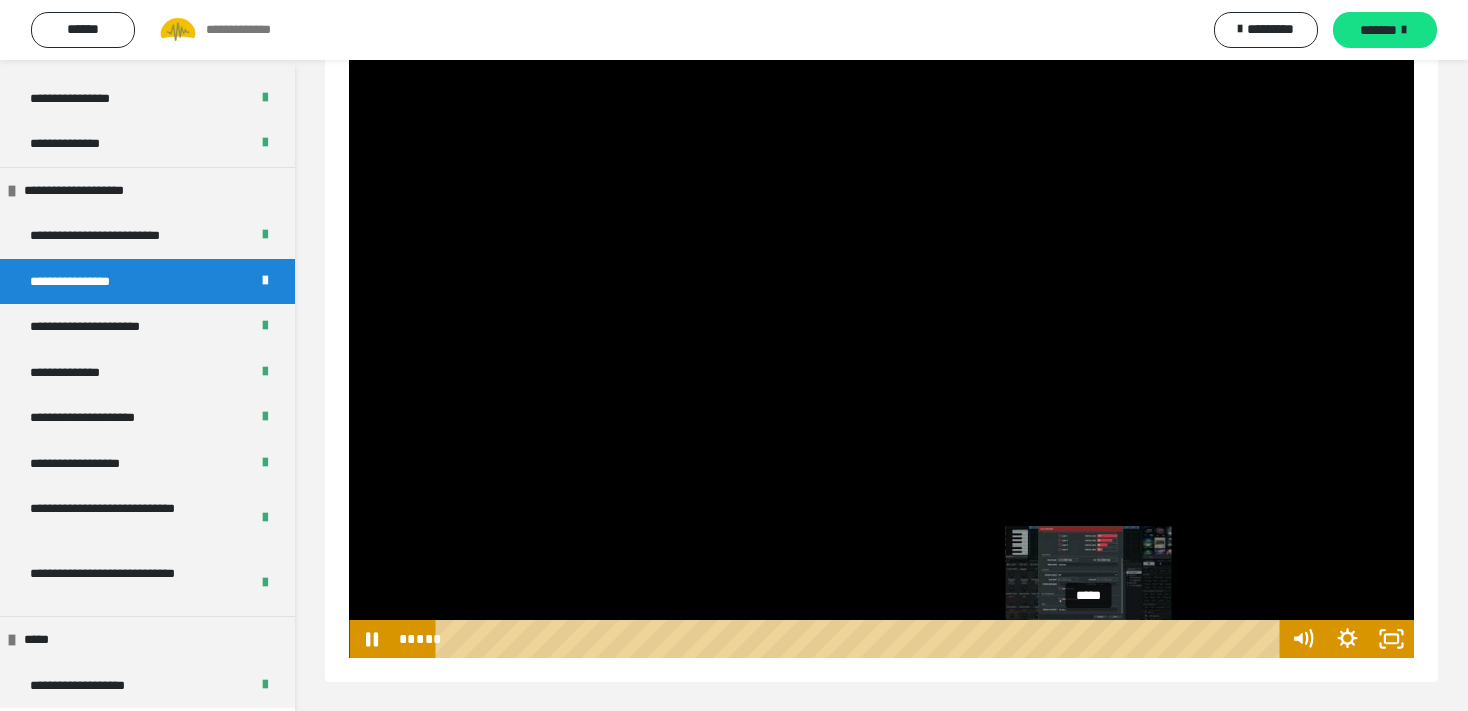 click at bounding box center [881, 358] 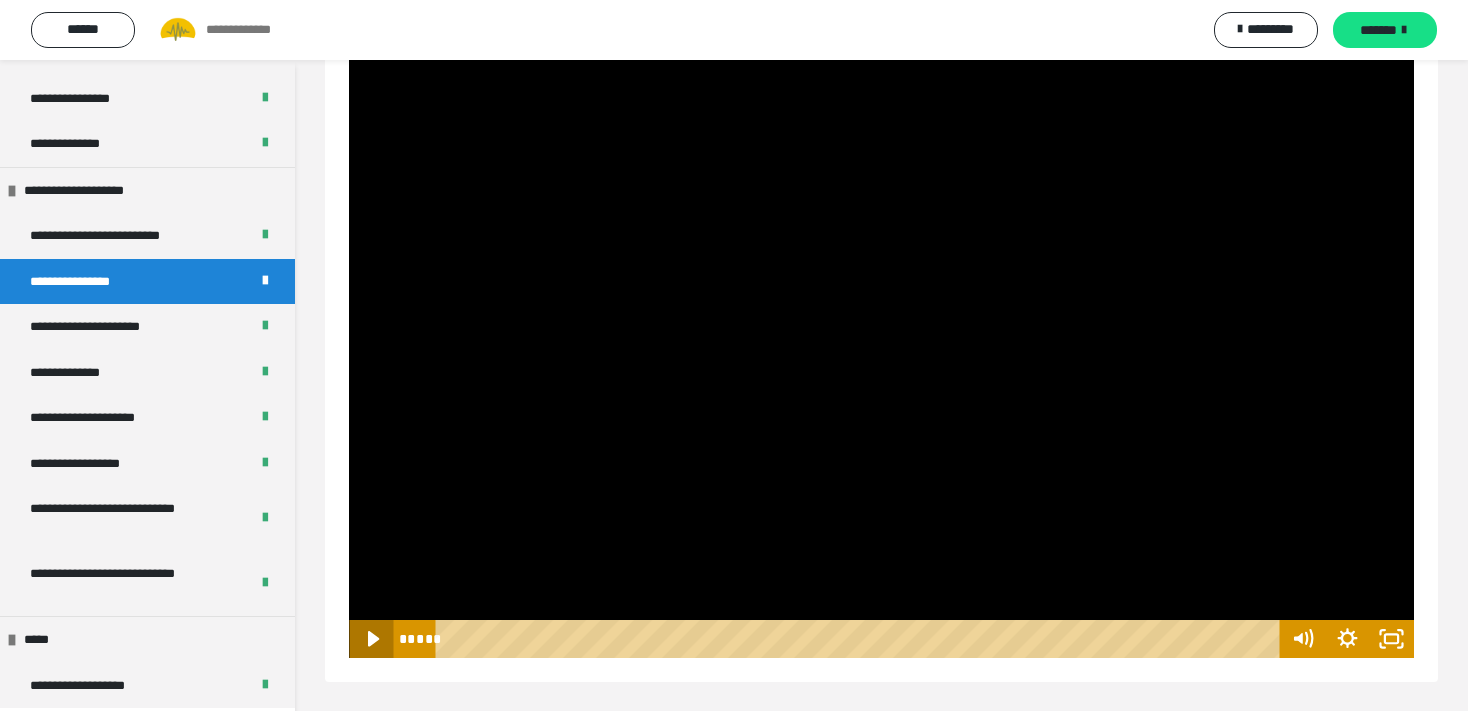click 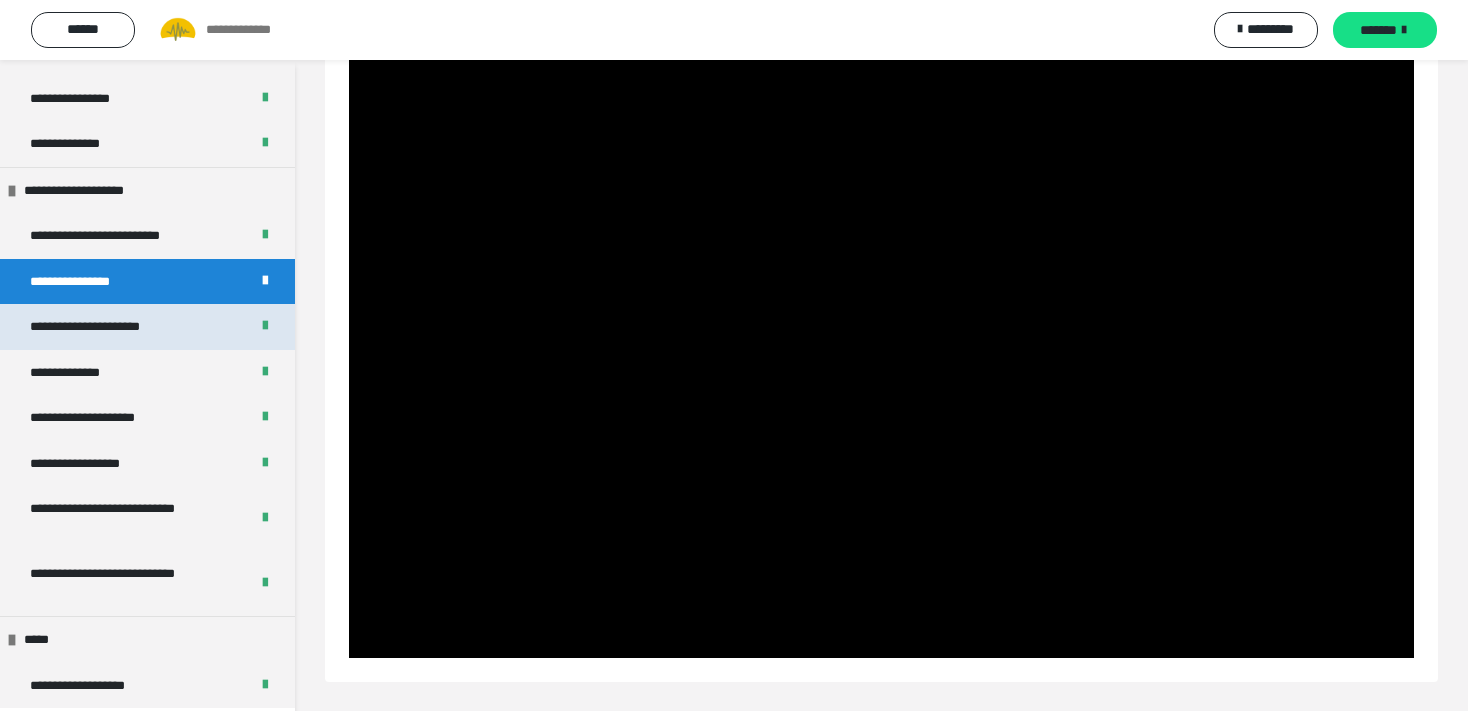click on "**********" at bounding box center [112, 327] 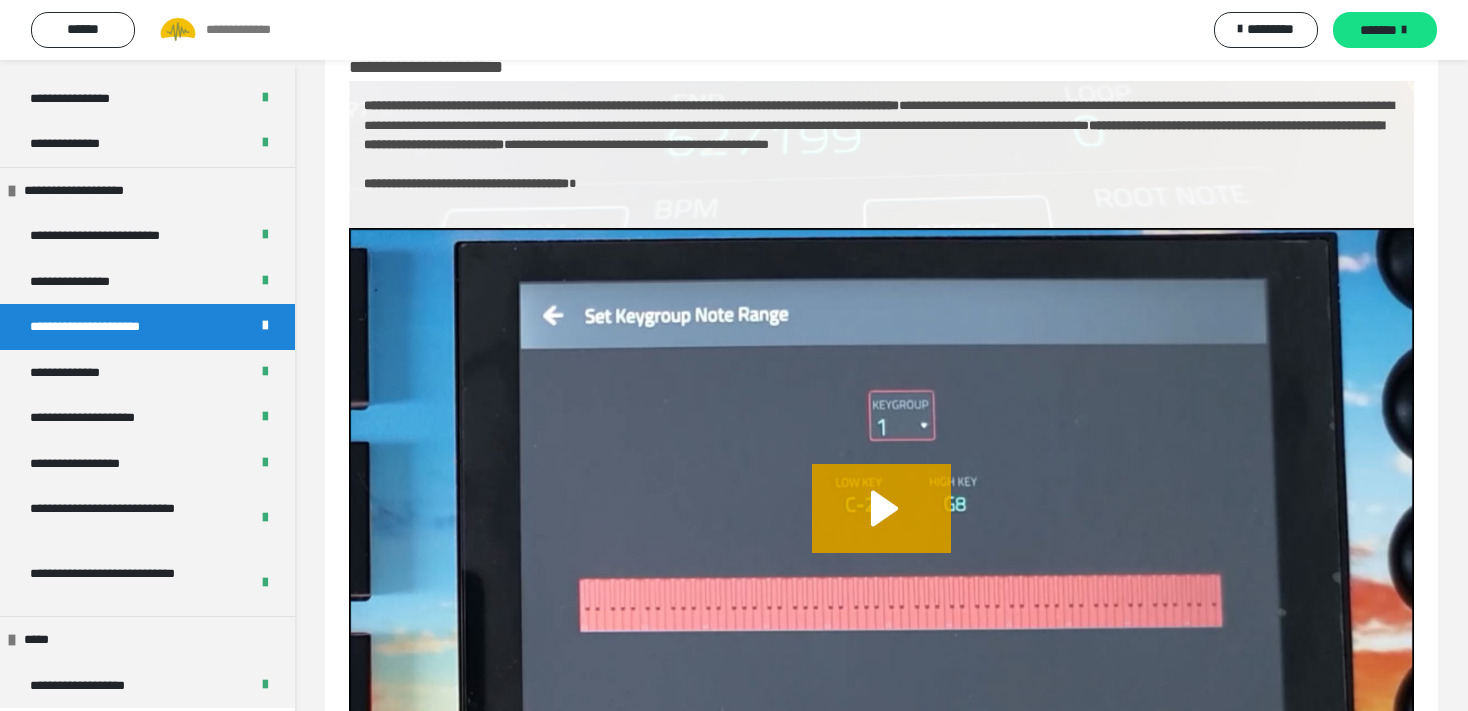 scroll, scrollTop: 229, scrollLeft: 0, axis: vertical 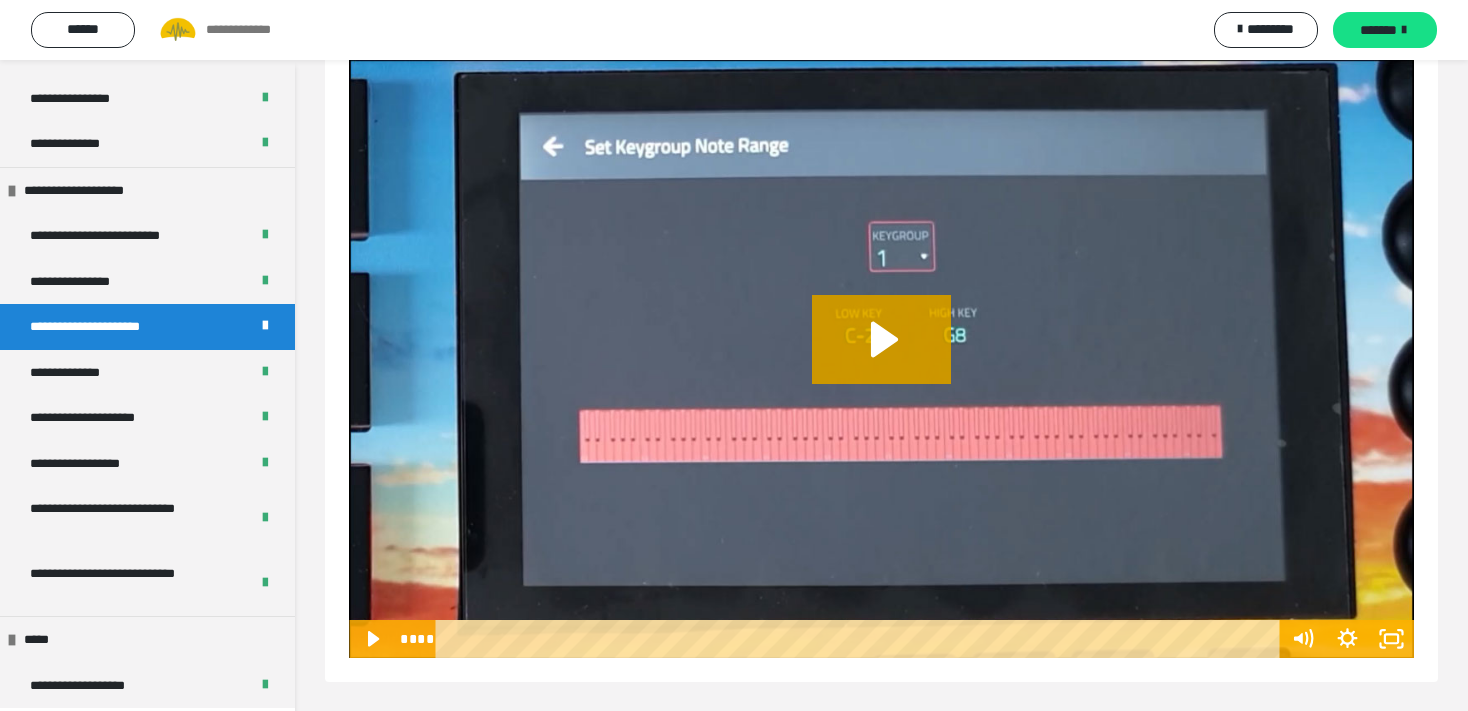 drag, startPoint x: 469, startPoint y: 643, endPoint x: 427, endPoint y: 648, distance: 42.296574 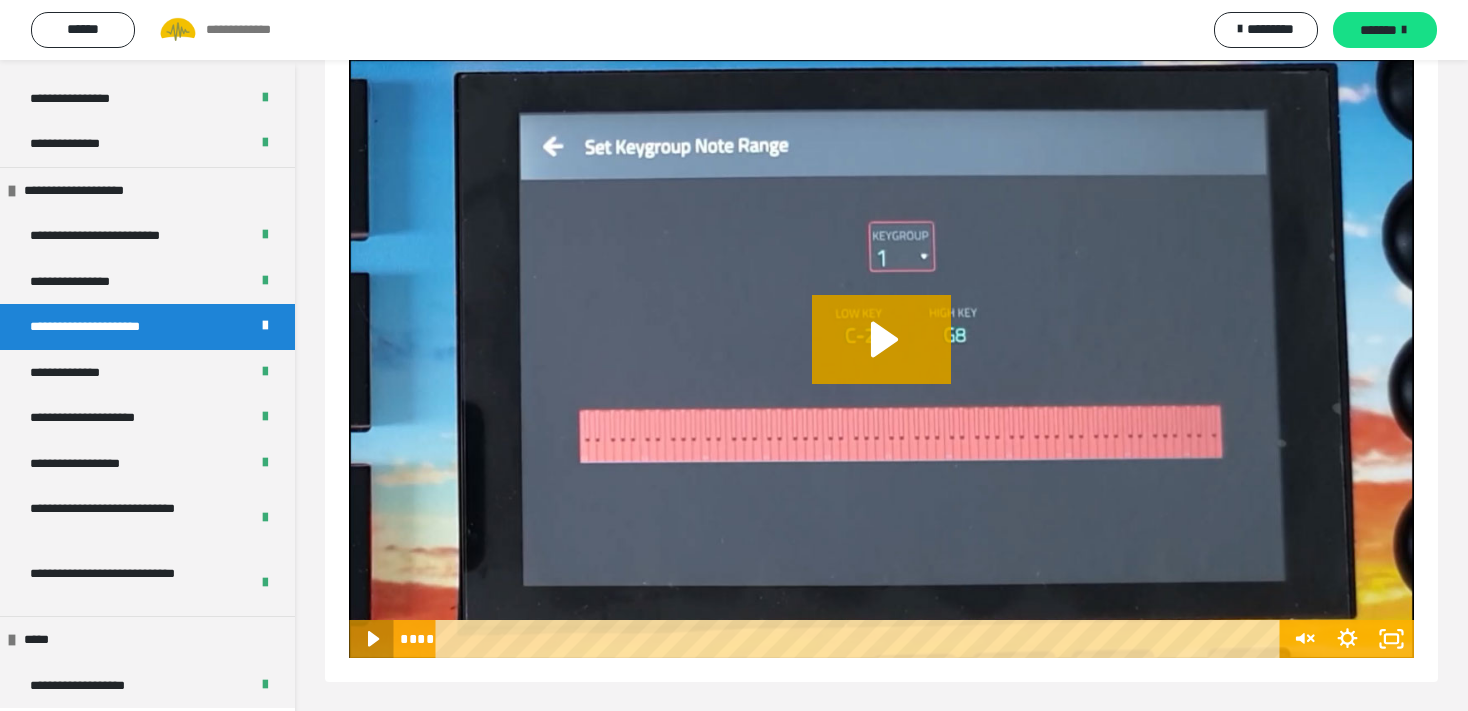 click 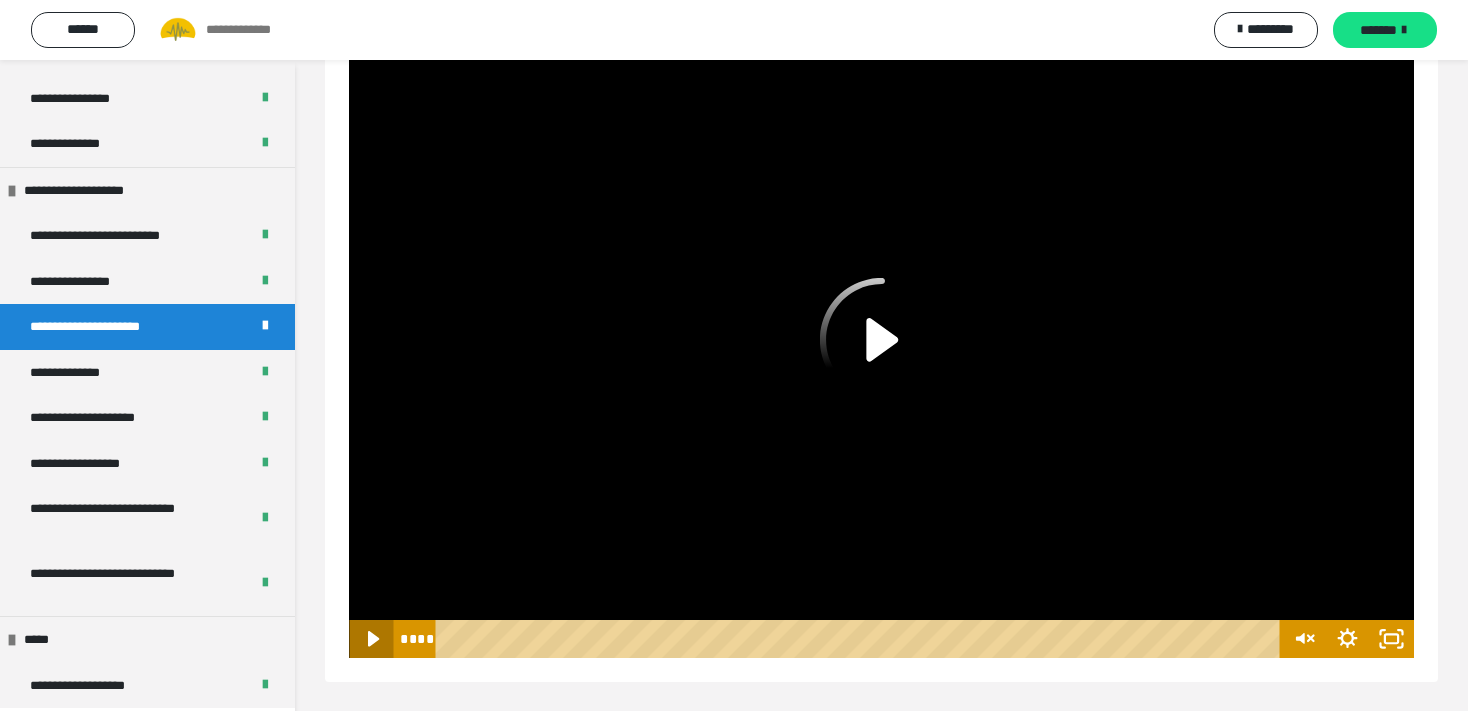 click 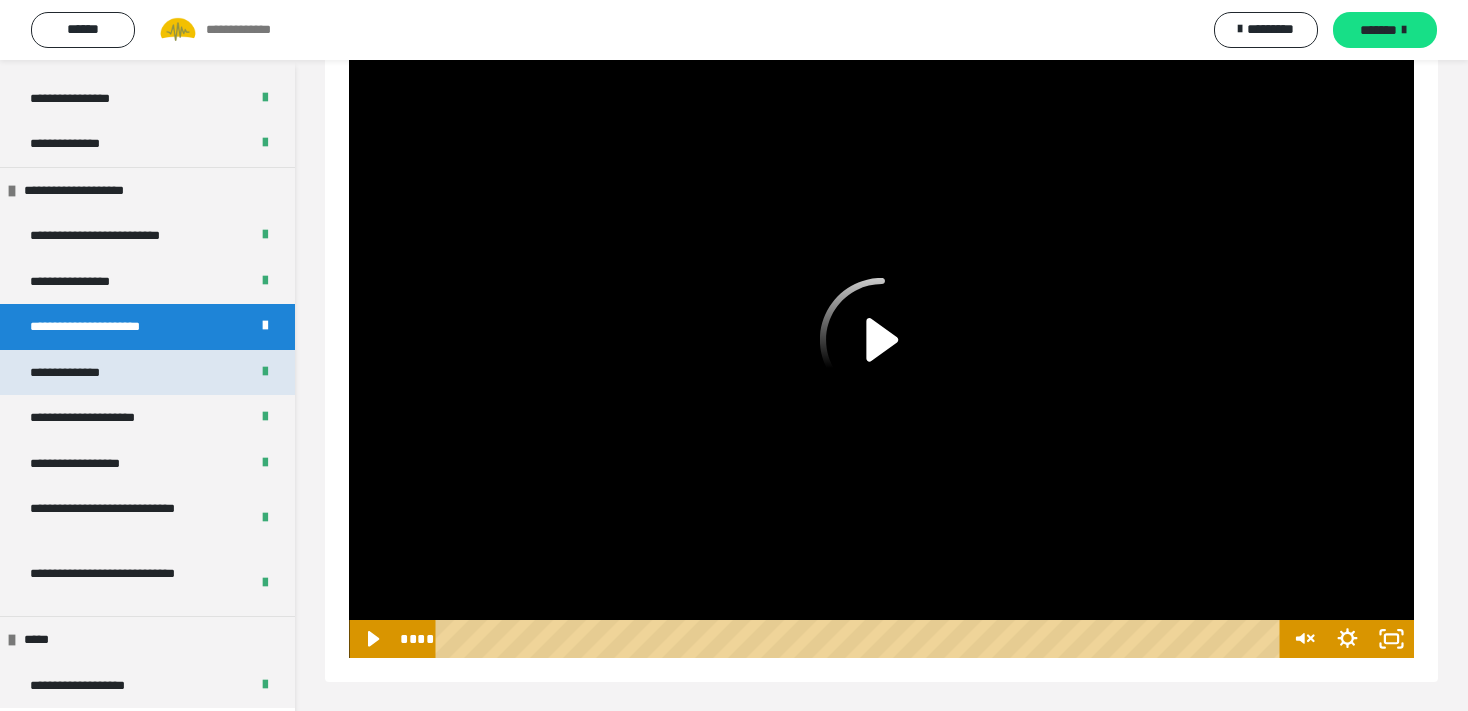 click on "**********" at bounding box center (147, 373) 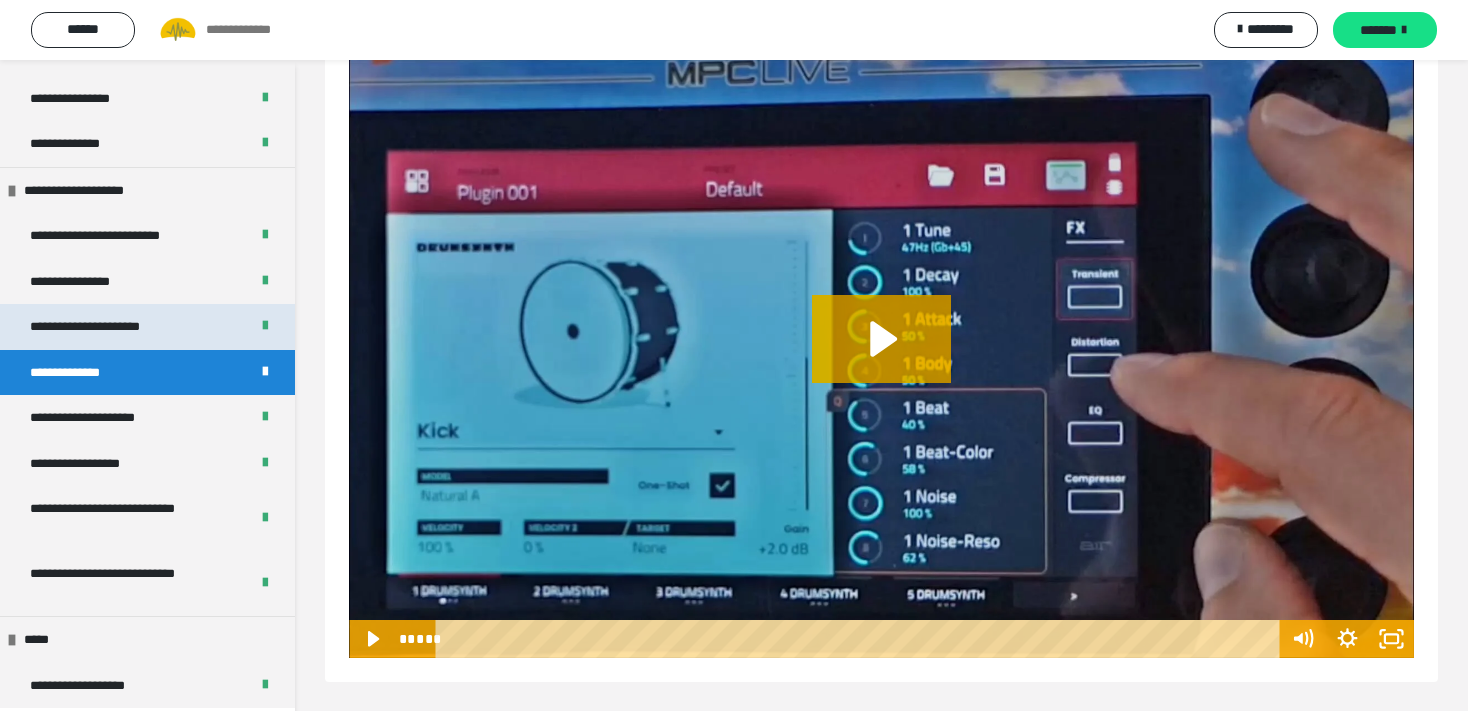 scroll, scrollTop: 0, scrollLeft: 0, axis: both 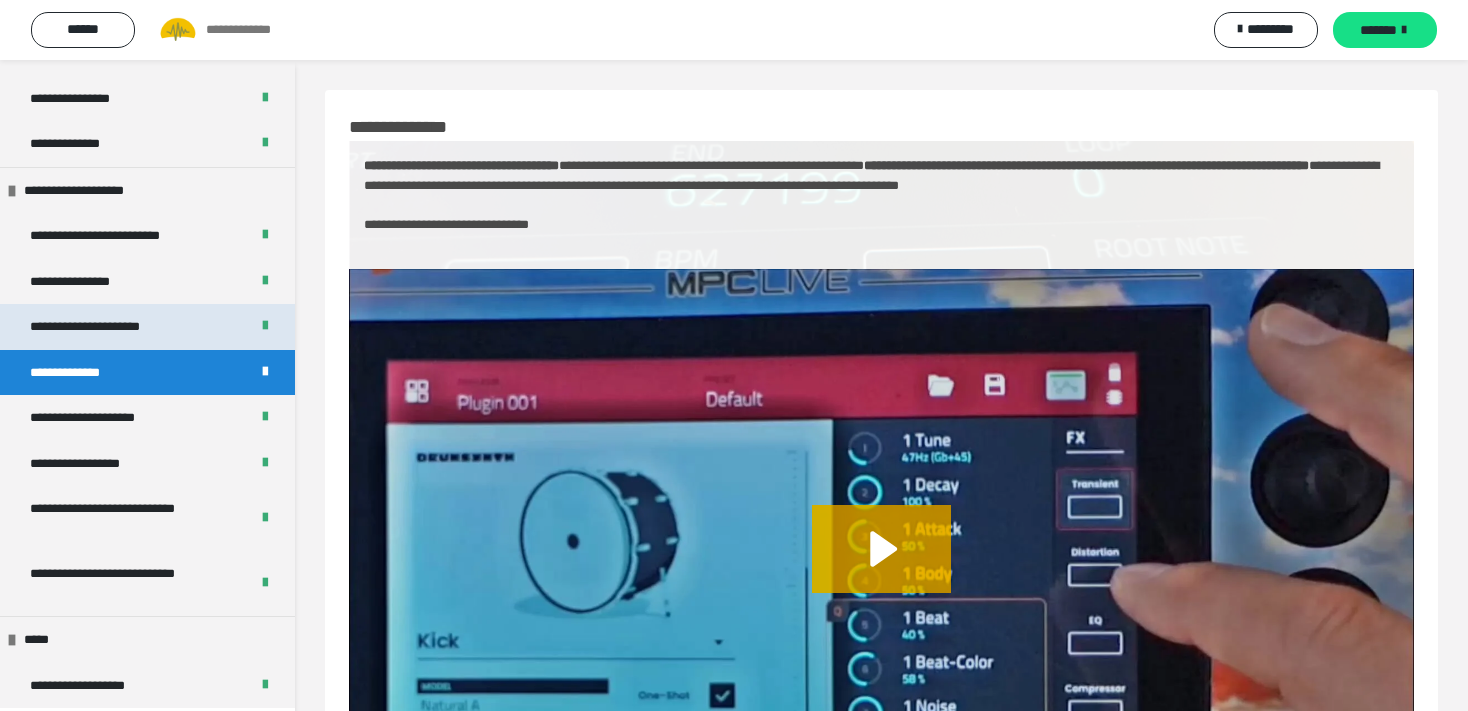 click on "**********" at bounding box center (112, 327) 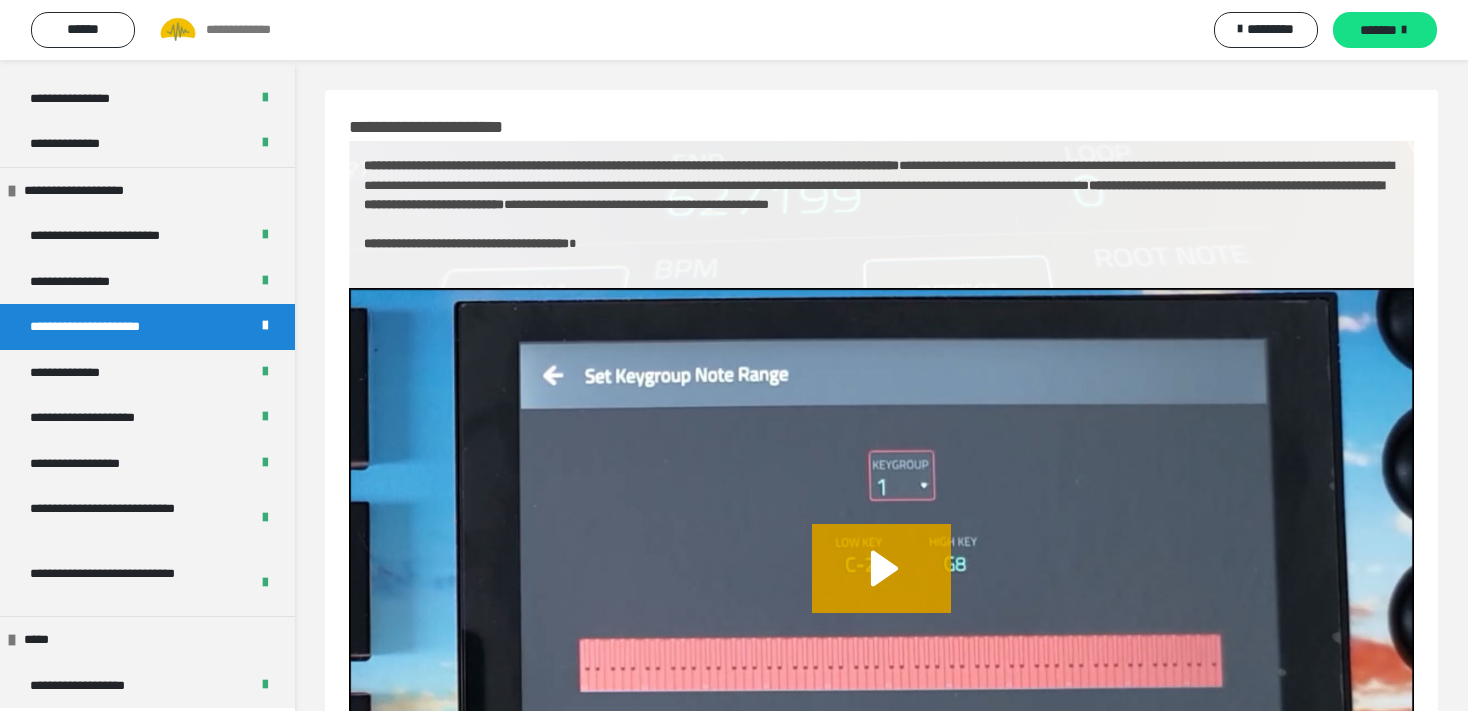 scroll, scrollTop: 229, scrollLeft: 0, axis: vertical 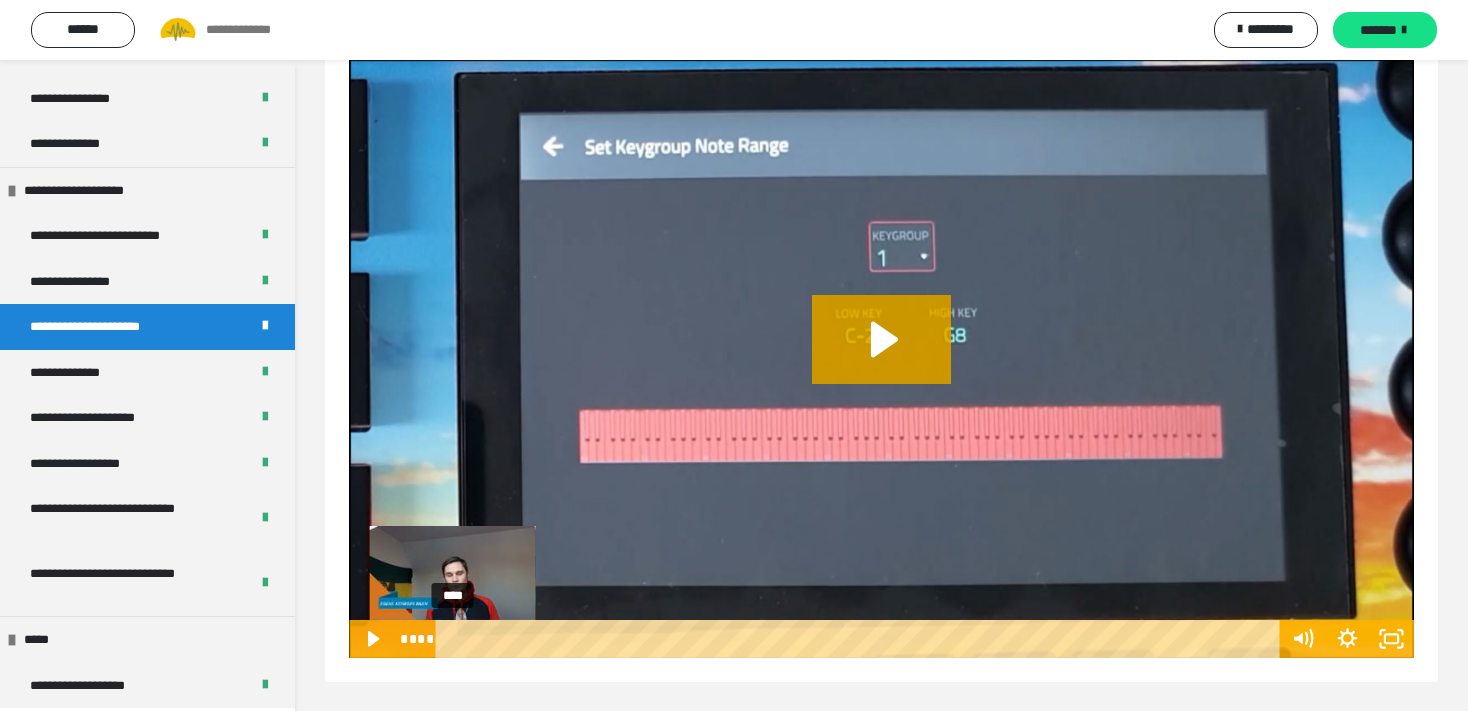 click on "****" at bounding box center [861, 639] 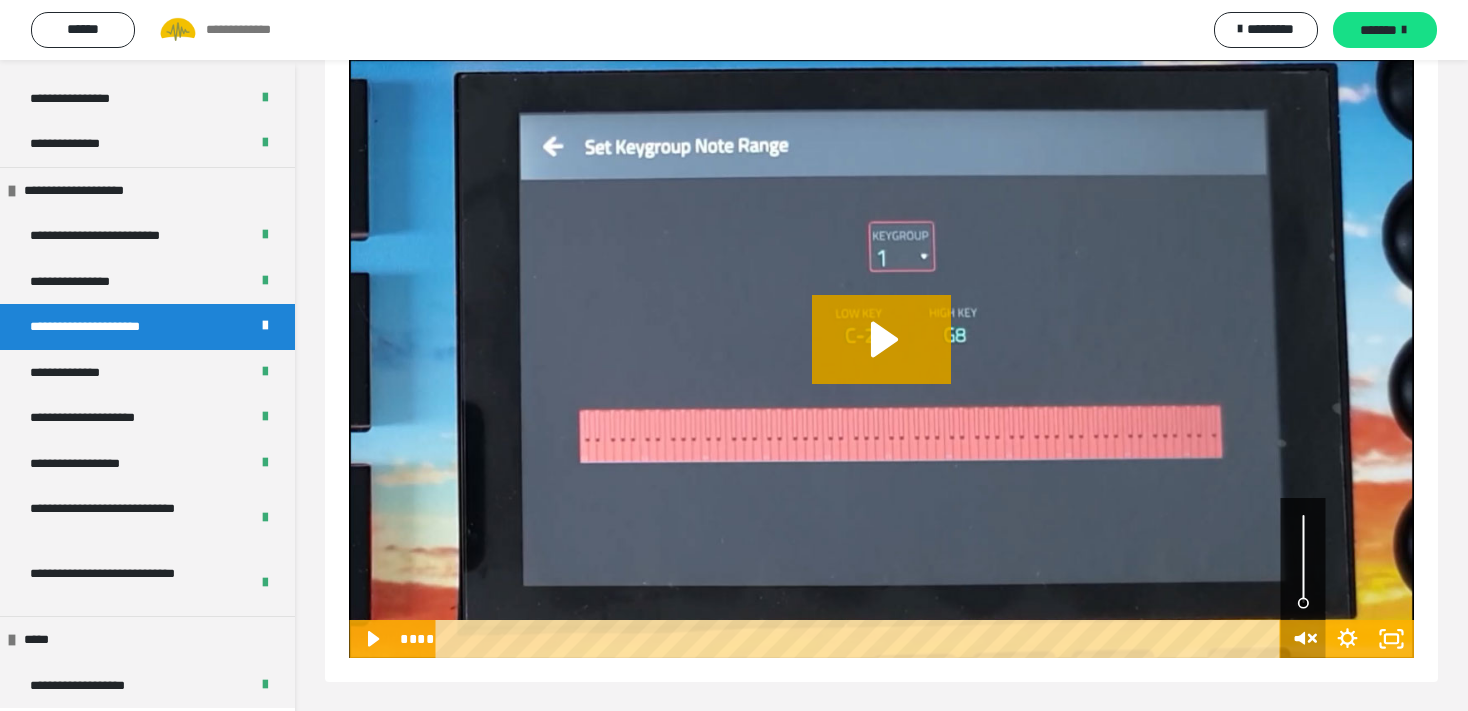 click 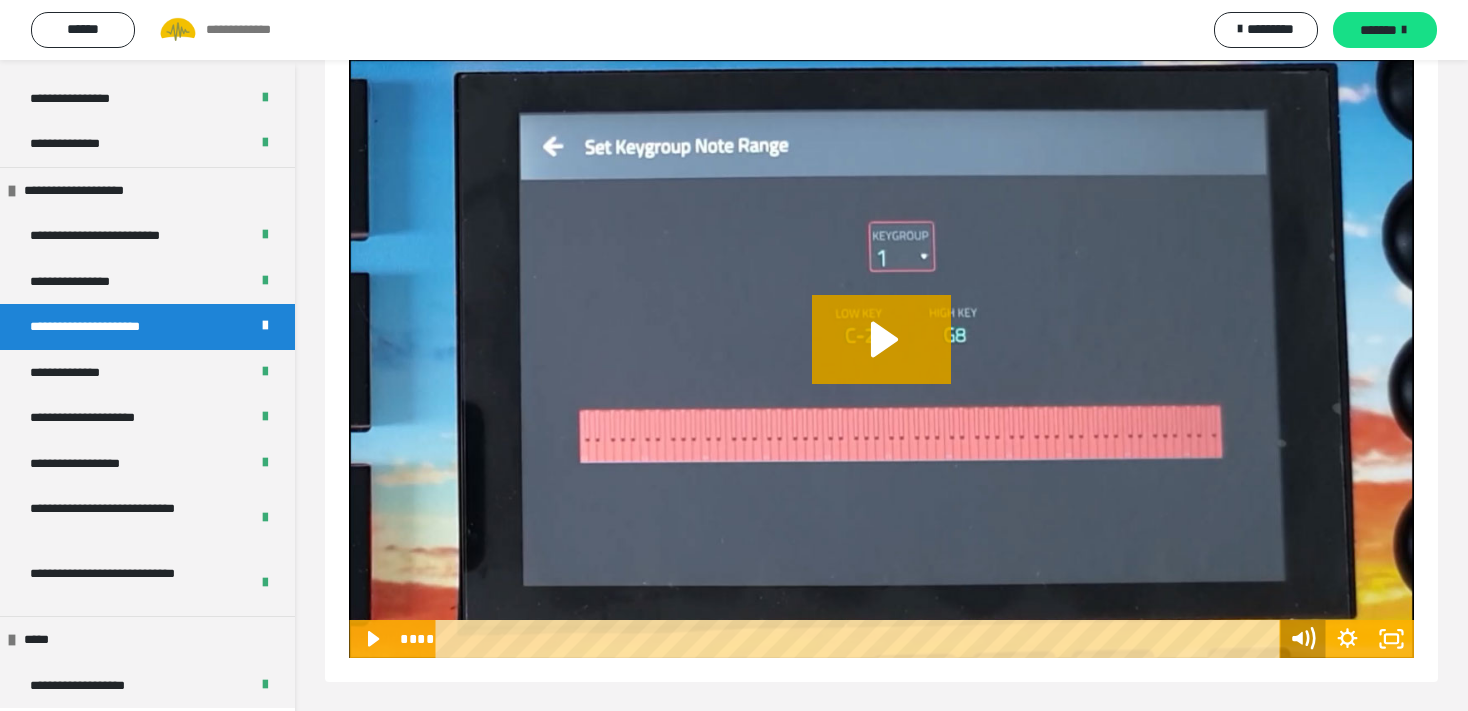 click 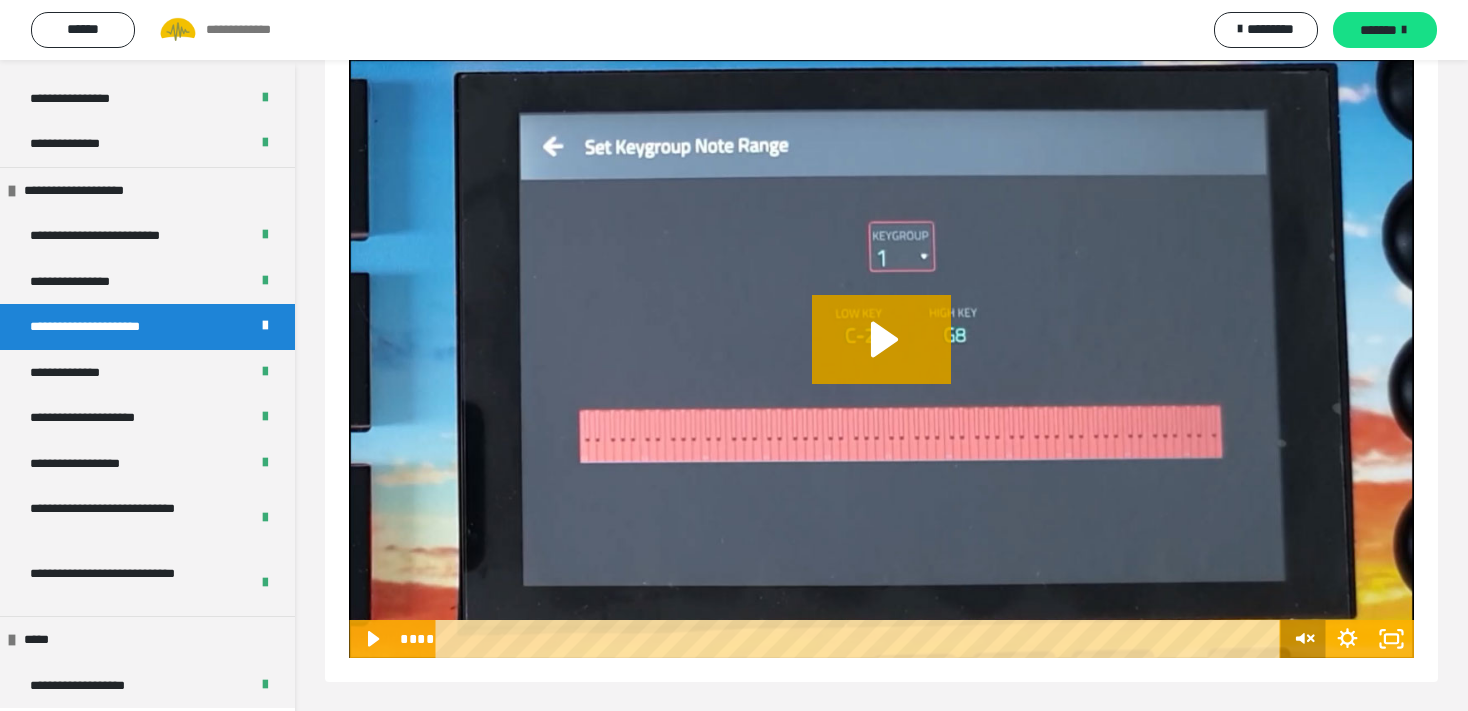 click 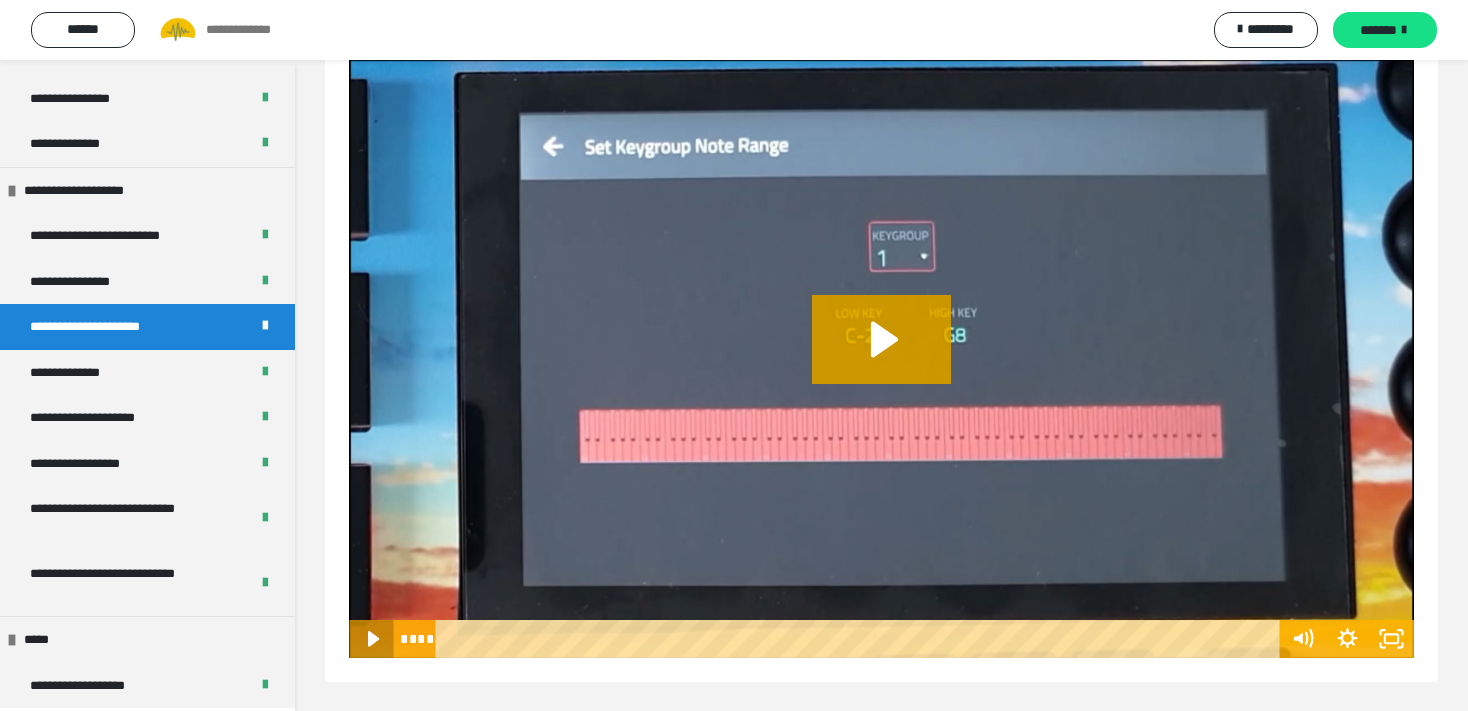 click 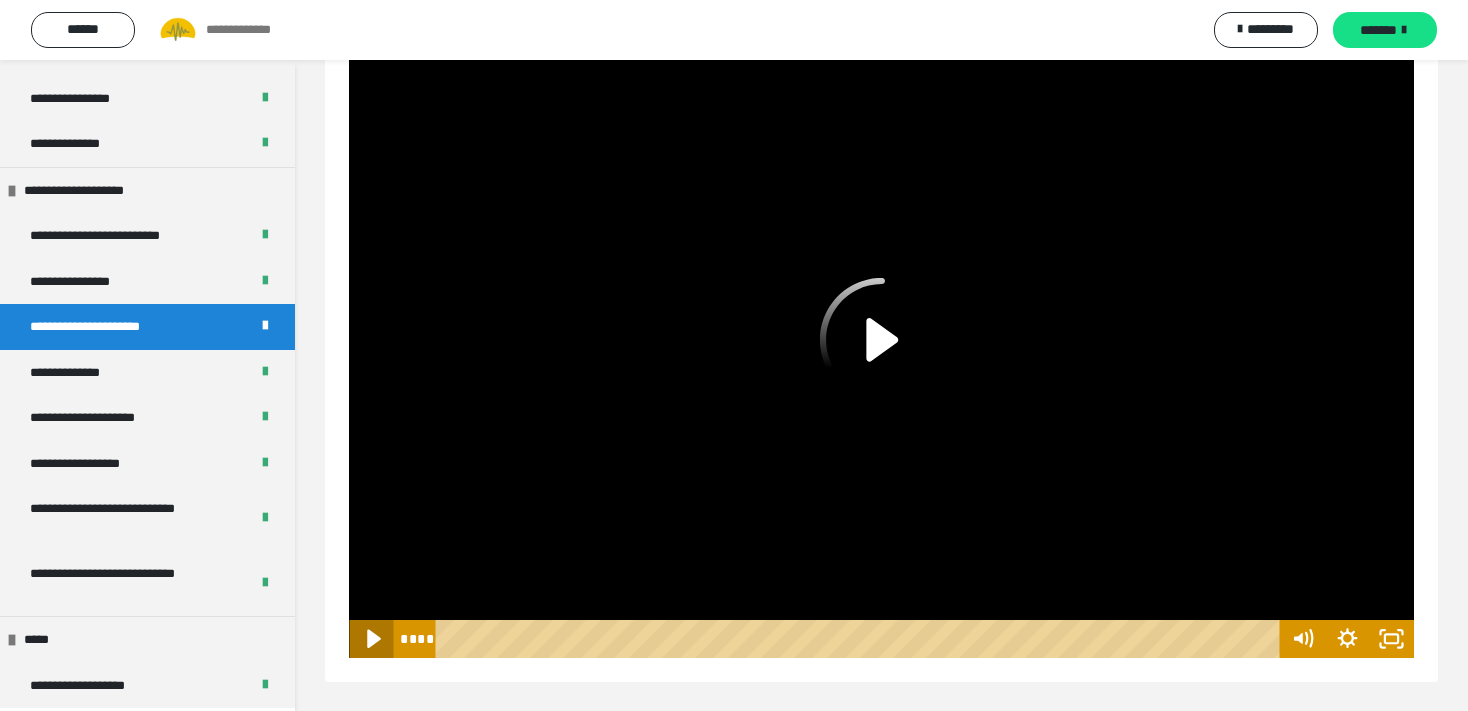 click 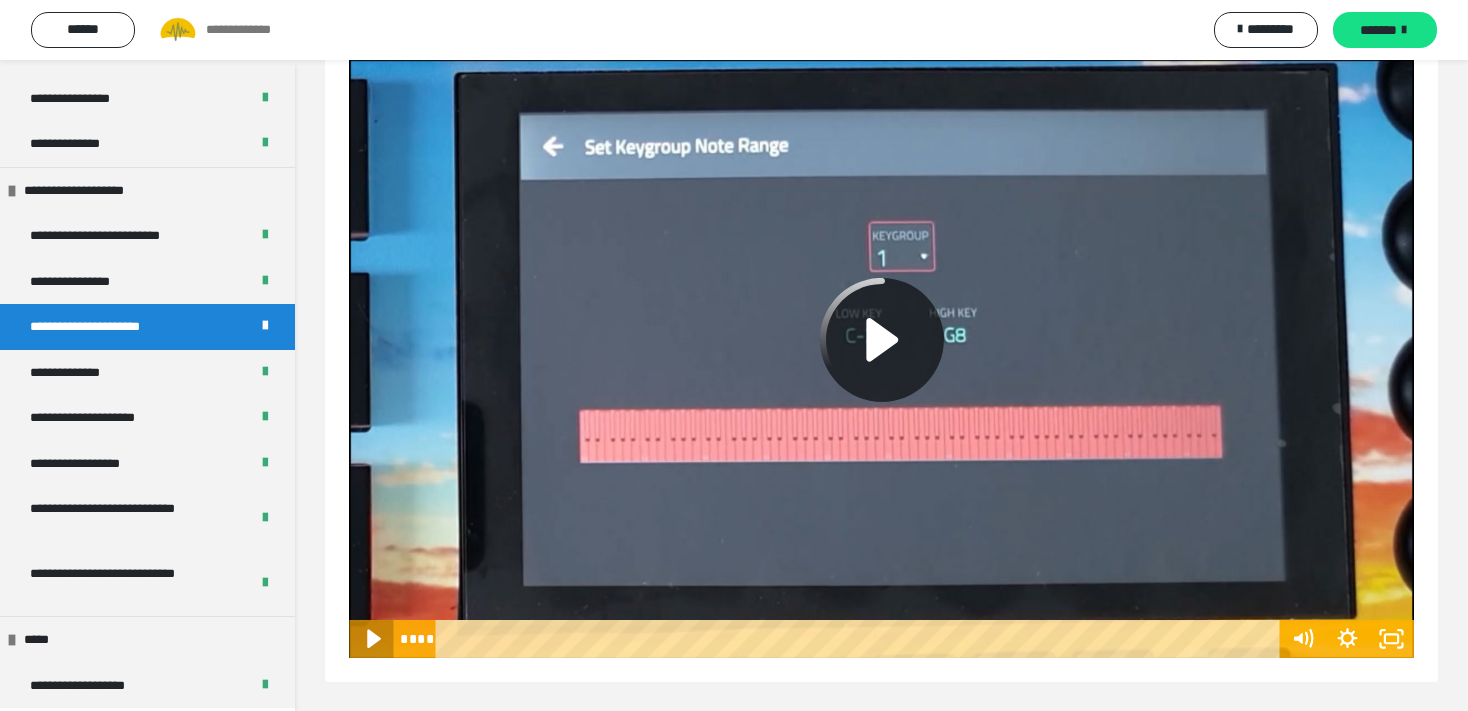 click 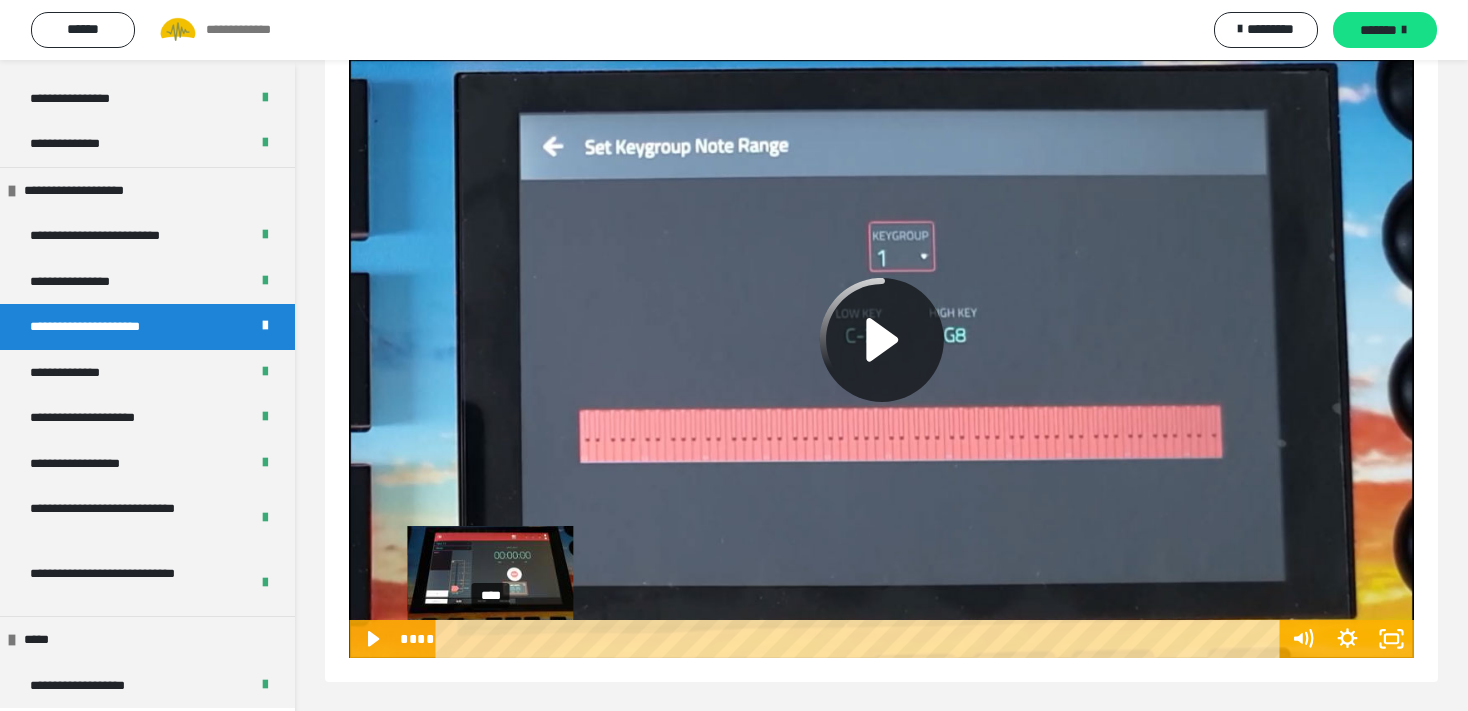 click at bounding box center [491, 639] 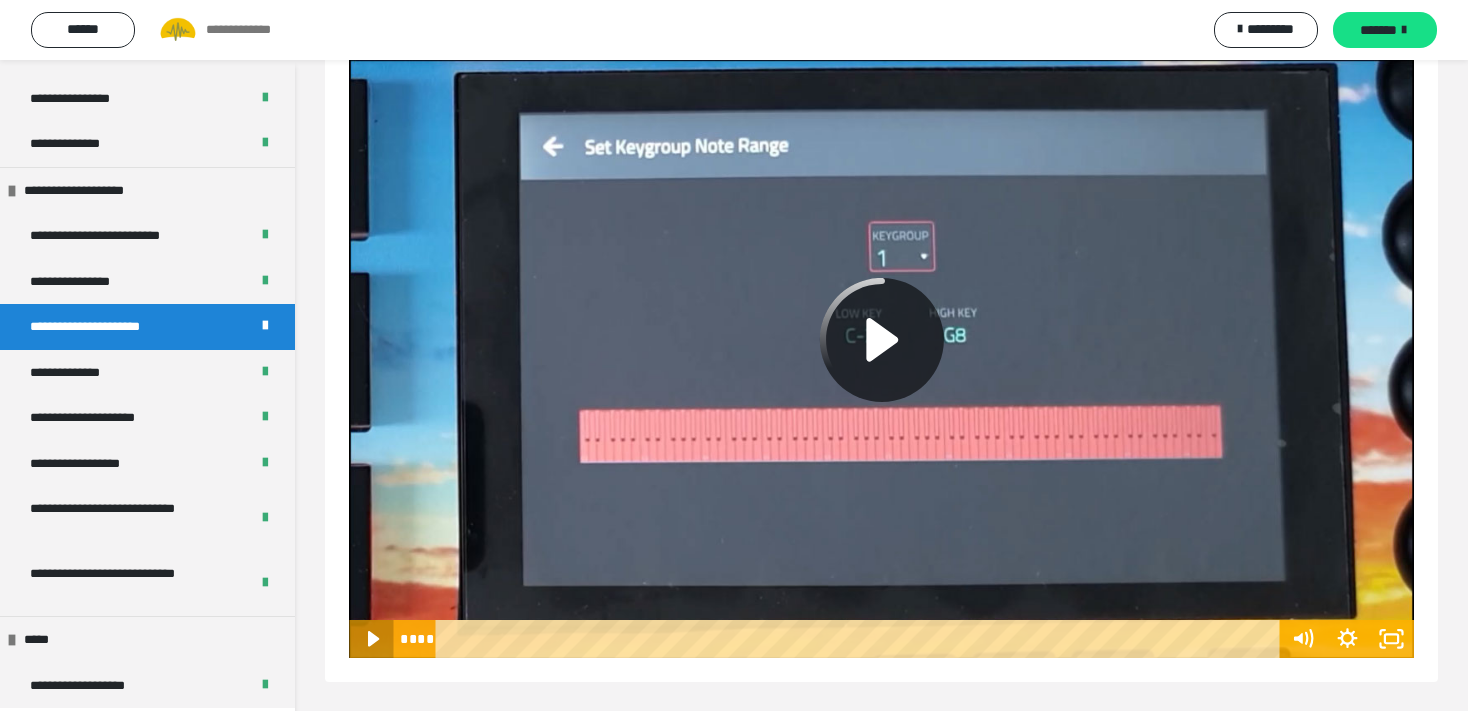 click 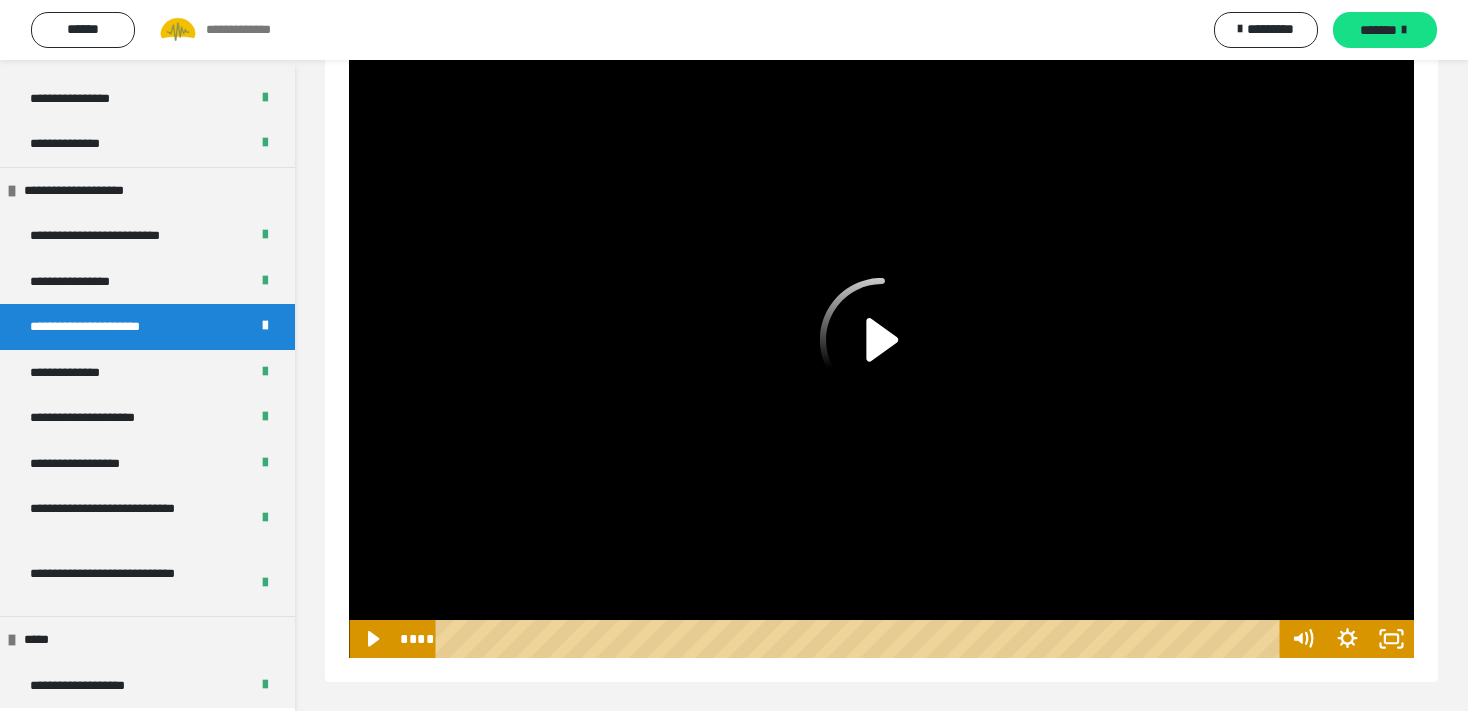 drag, startPoint x: 486, startPoint y: 642, endPoint x: 430, endPoint y: 656, distance: 57.72348 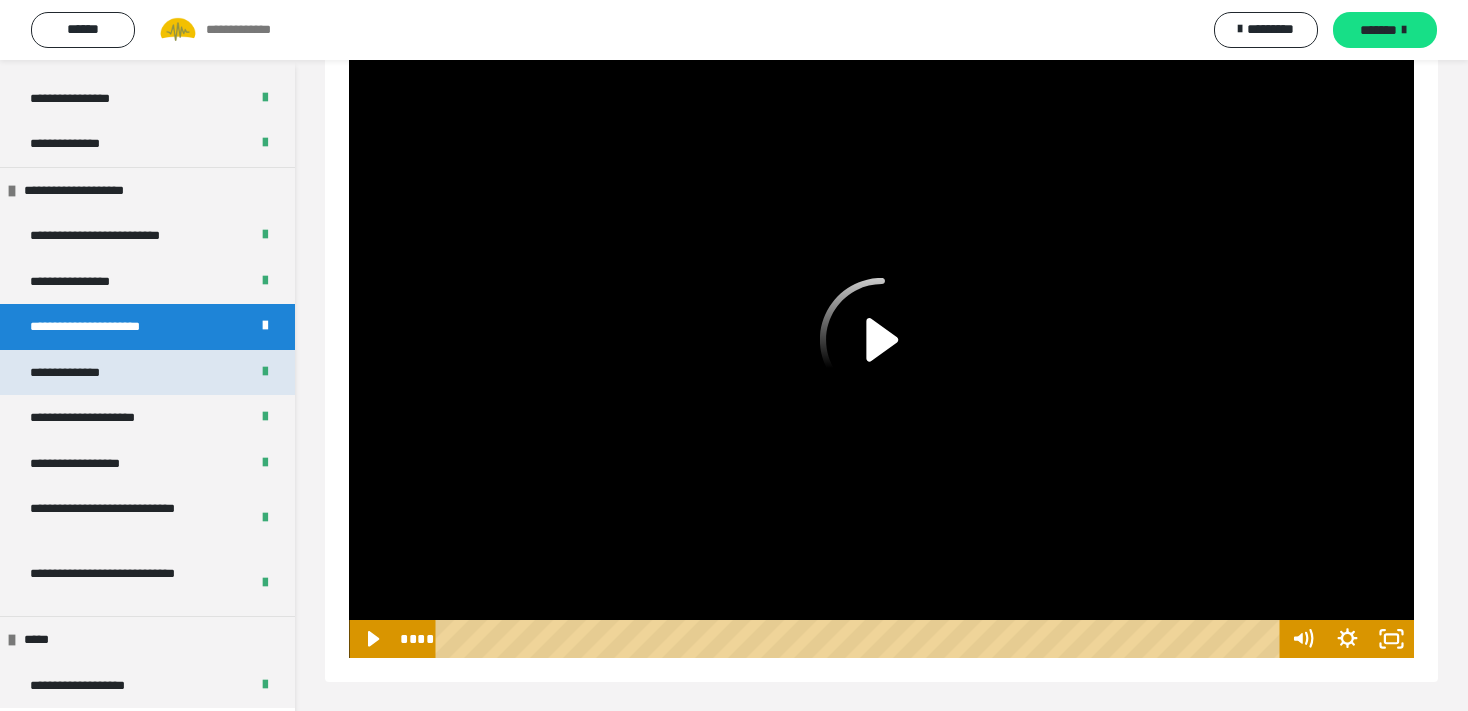 click on "**********" at bounding box center [84, 373] 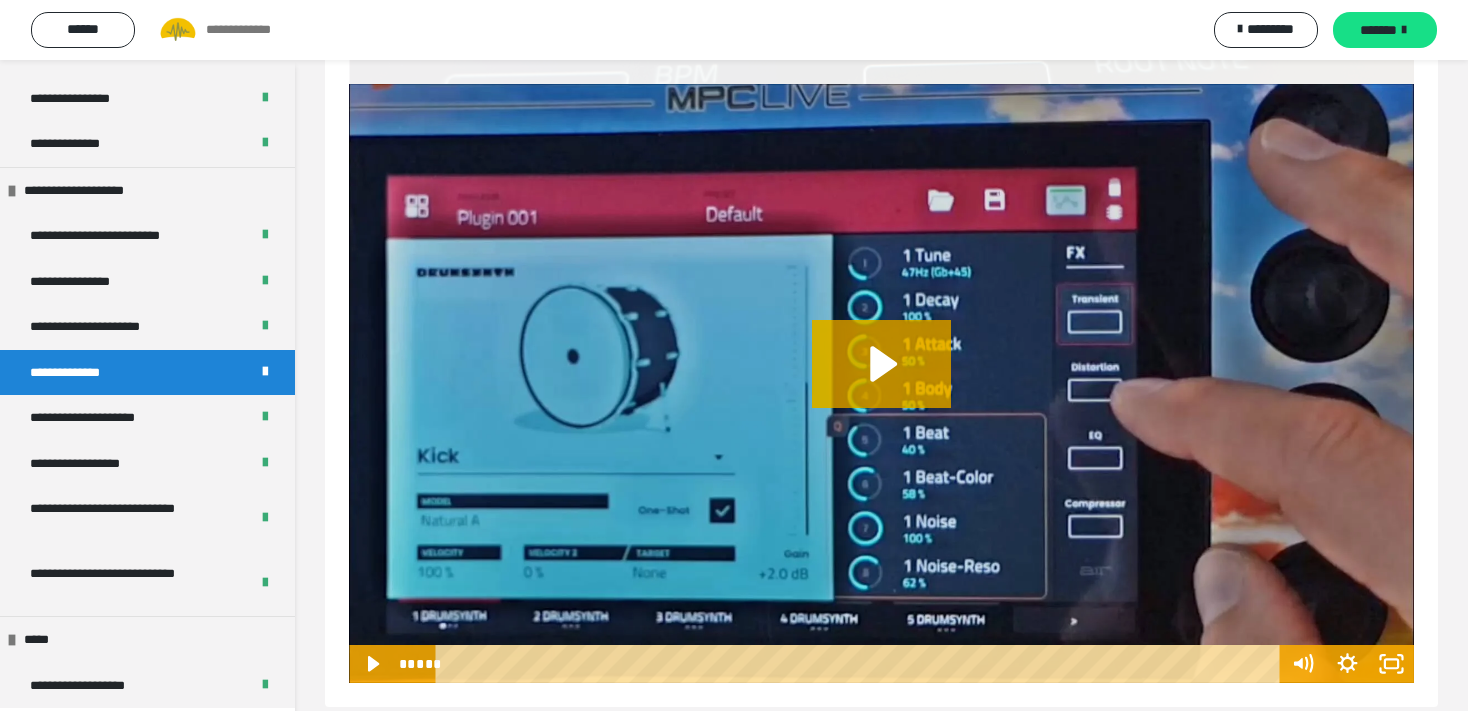 scroll, scrollTop: 210, scrollLeft: 0, axis: vertical 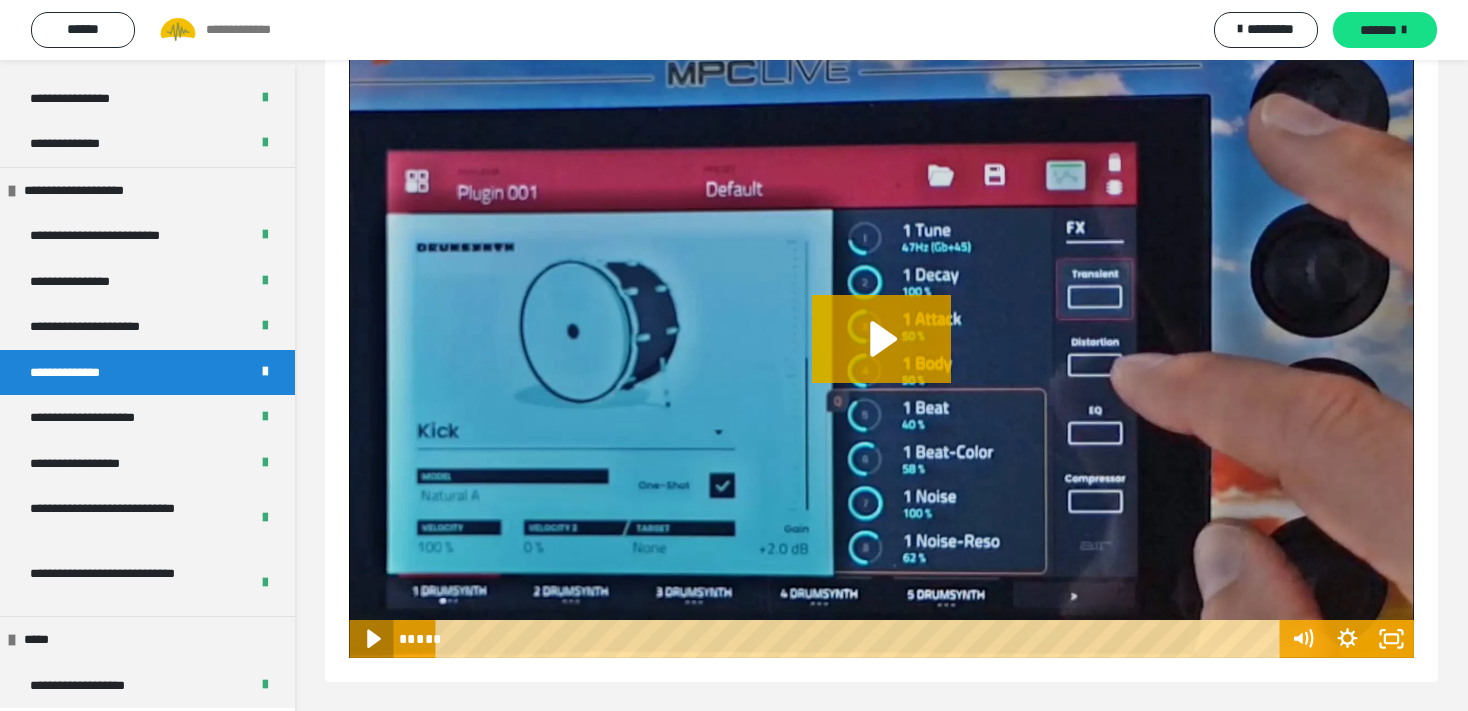 click 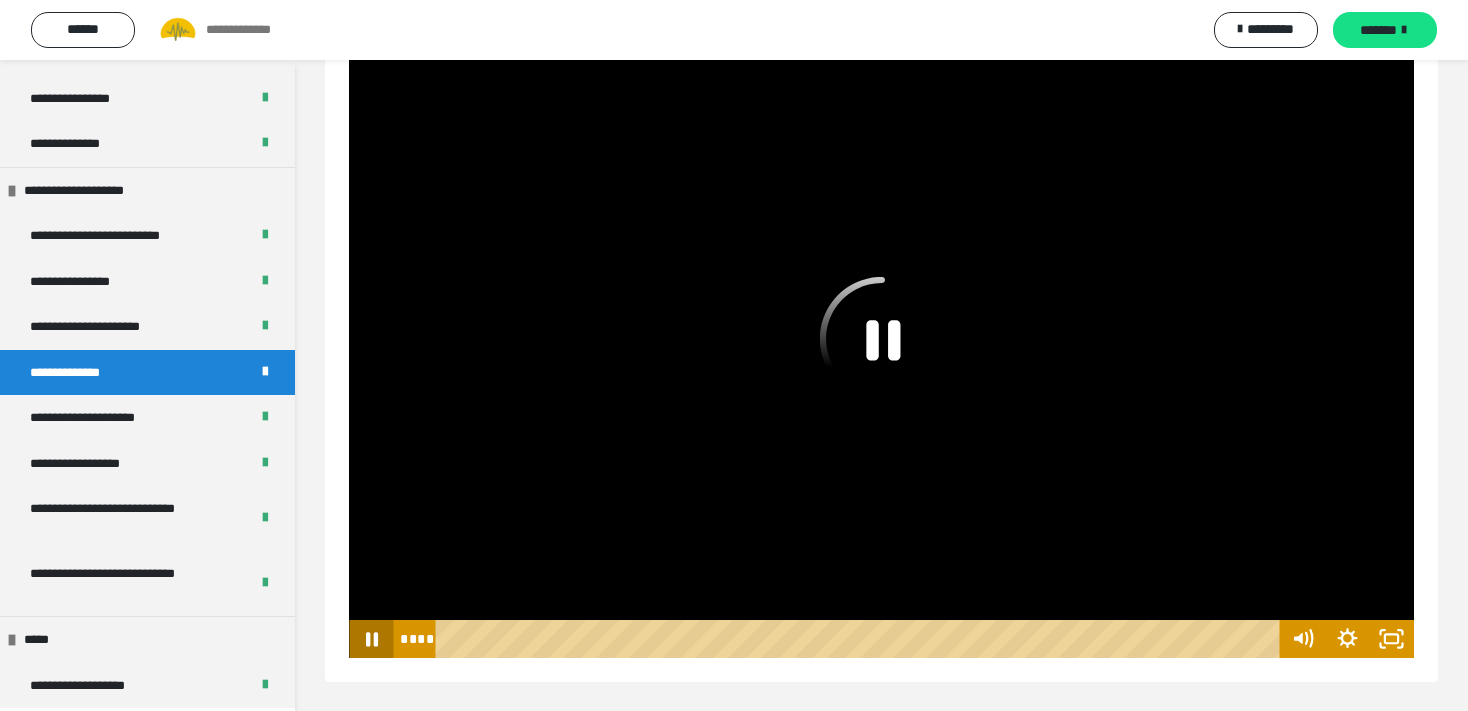 click 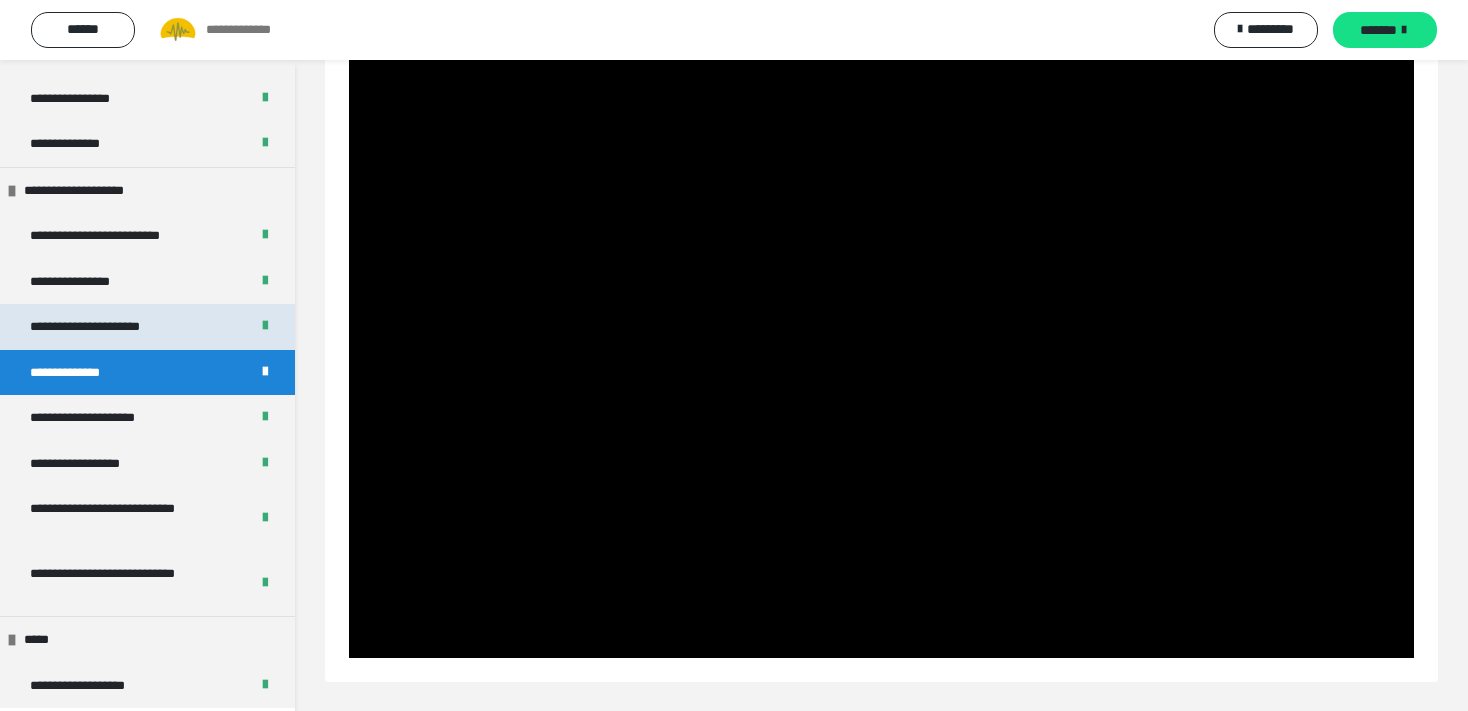 click on "**********" at bounding box center [112, 327] 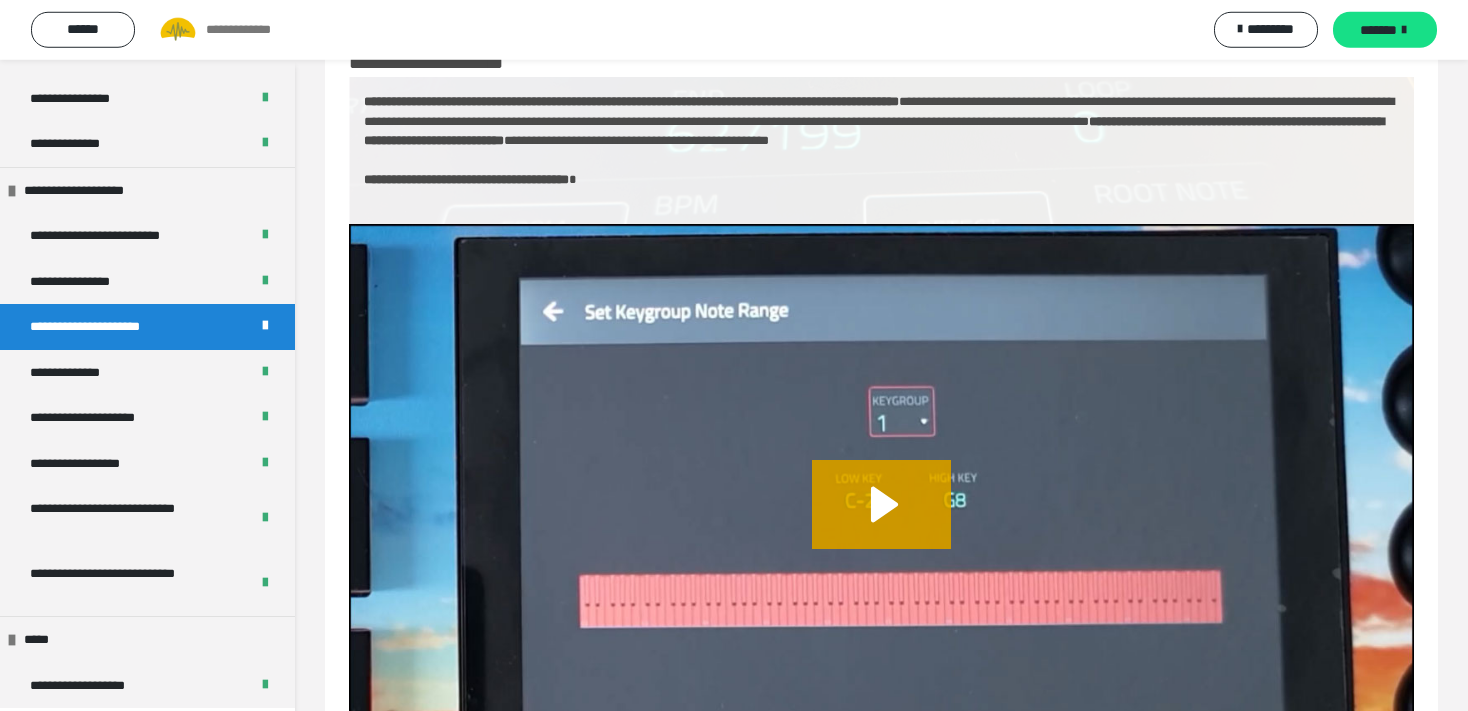 scroll, scrollTop: 229, scrollLeft: 0, axis: vertical 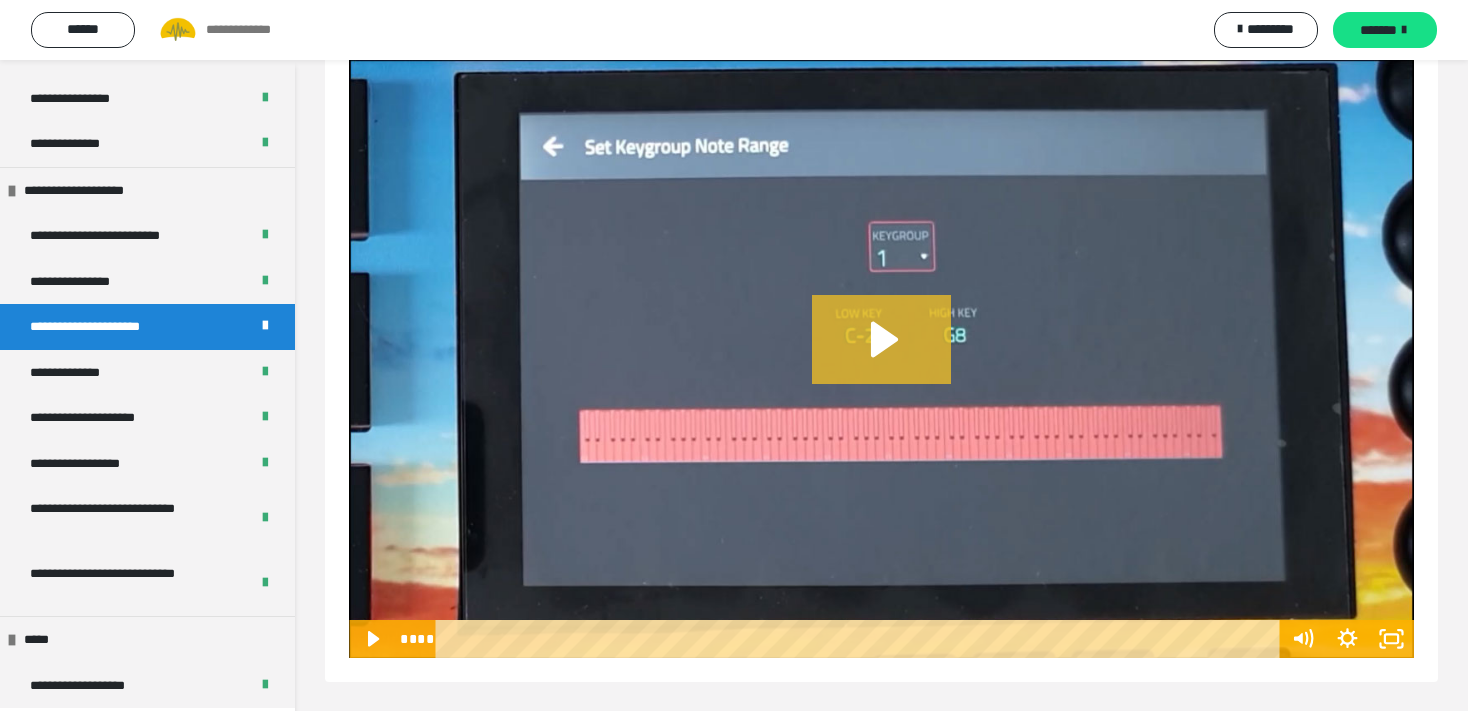 click 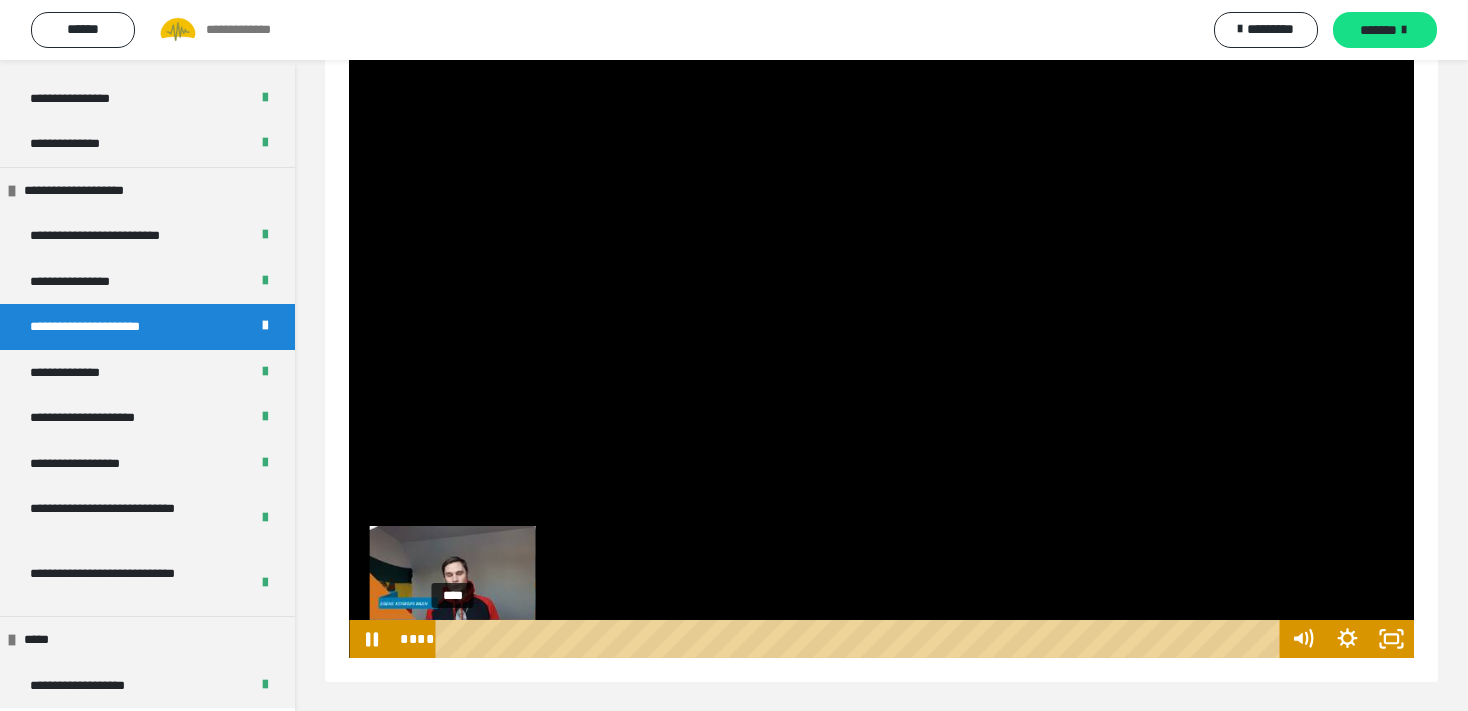 click on "****" at bounding box center (861, 639) 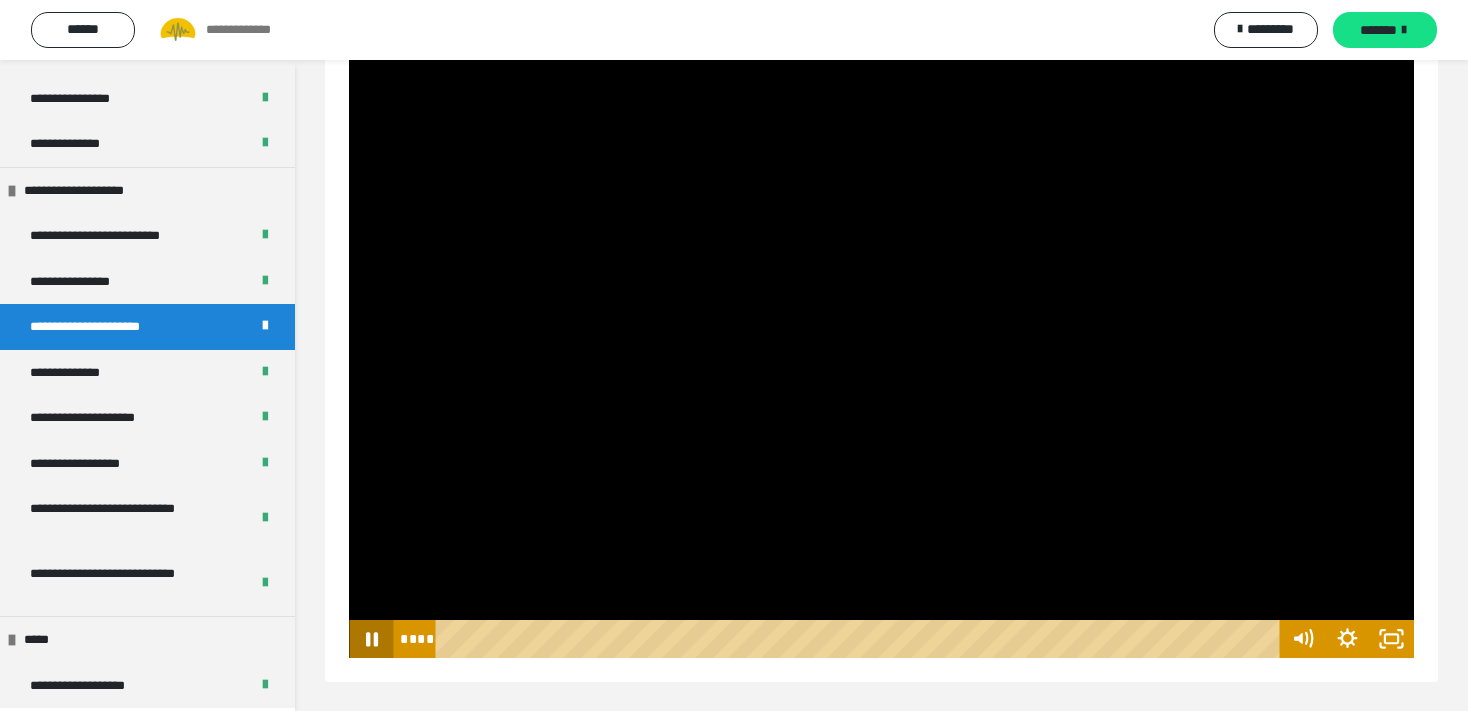 click 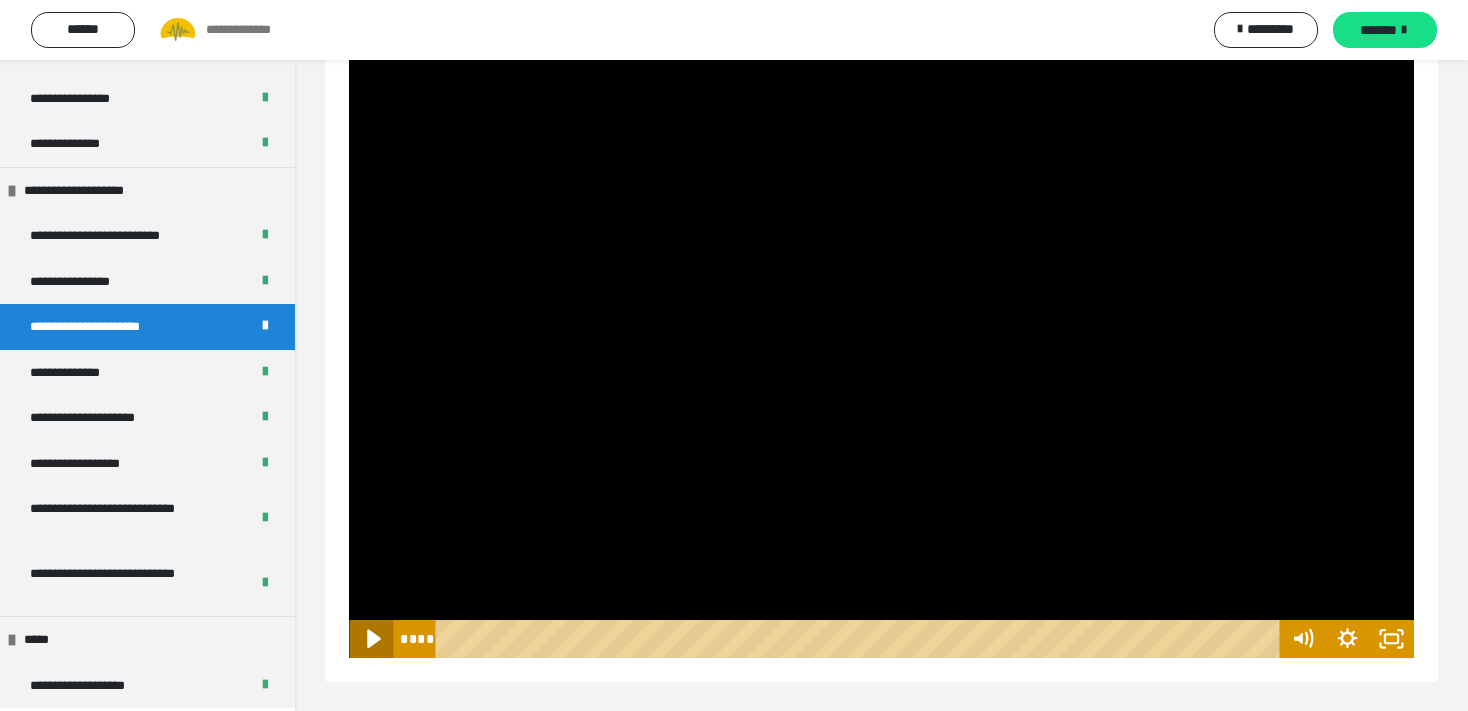 click 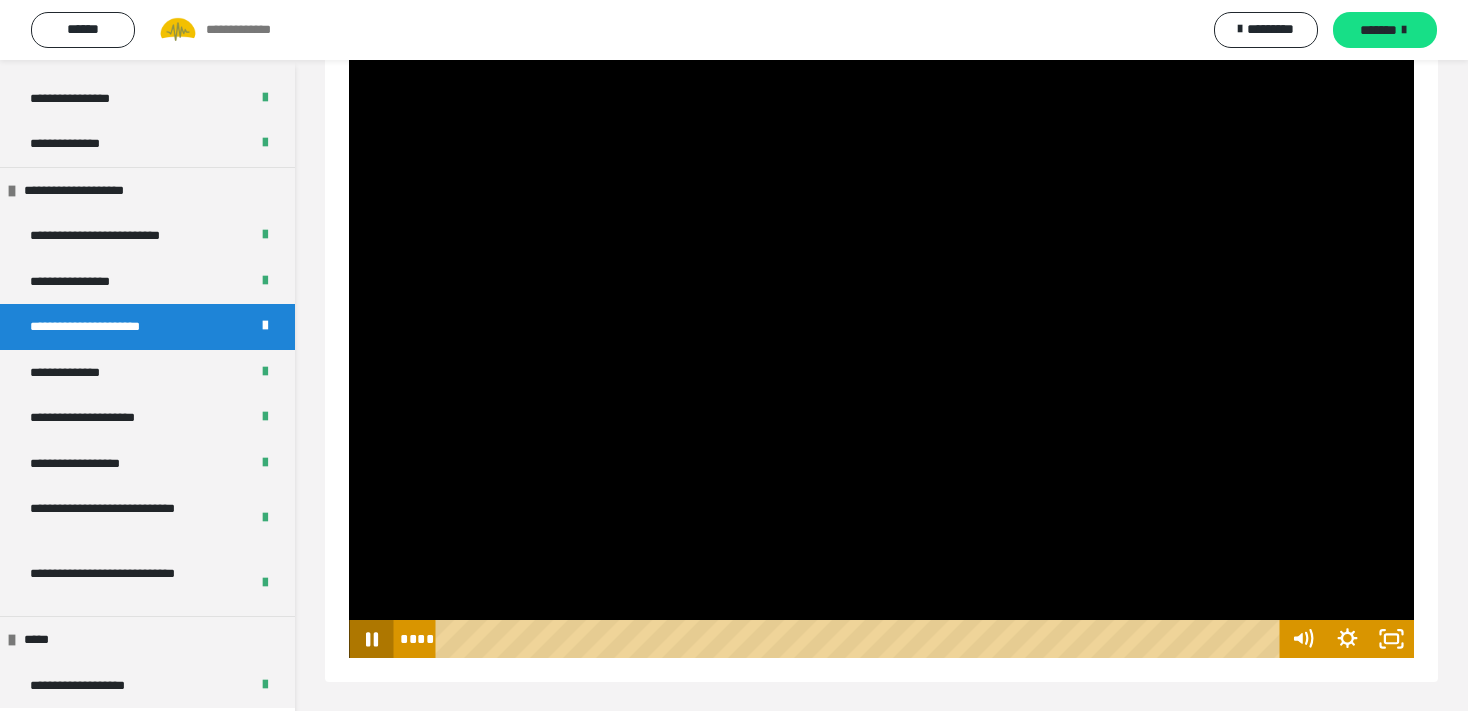 click 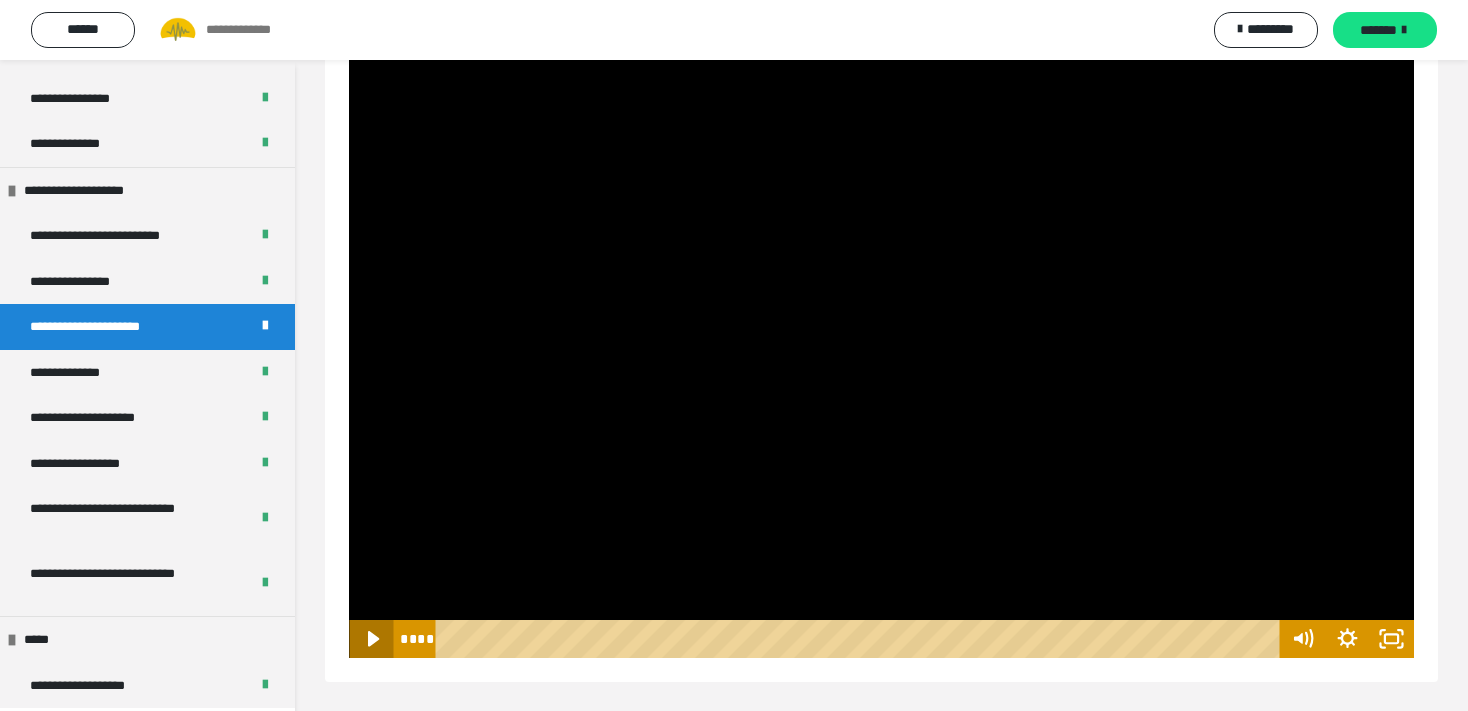 click 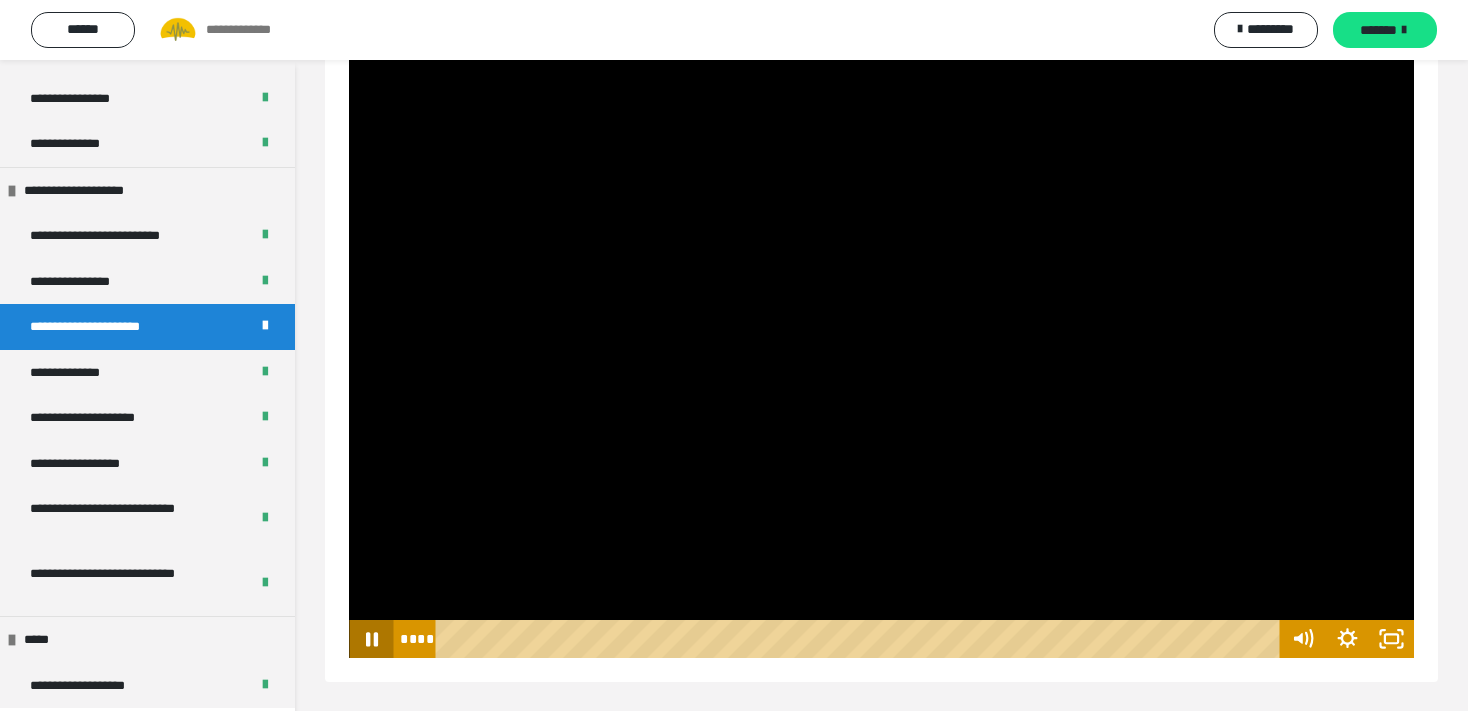 click 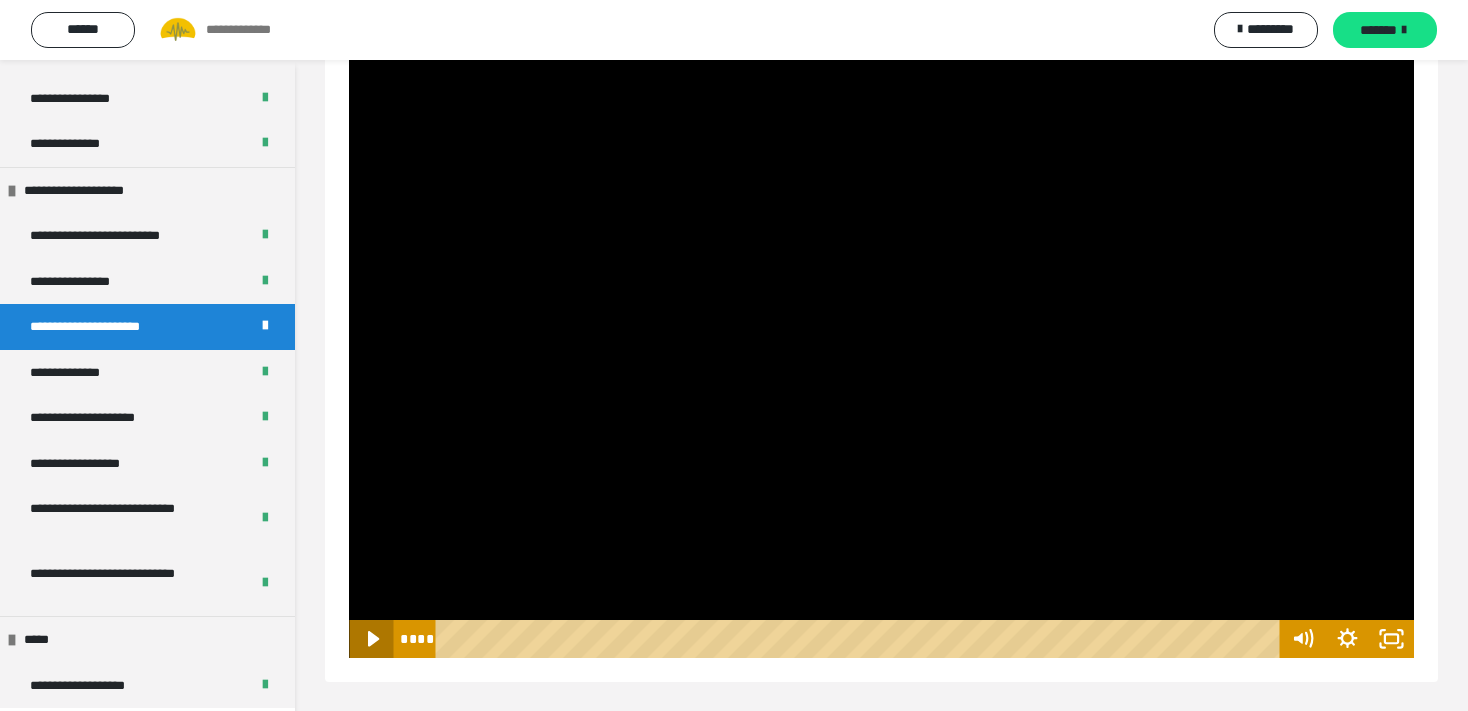 click 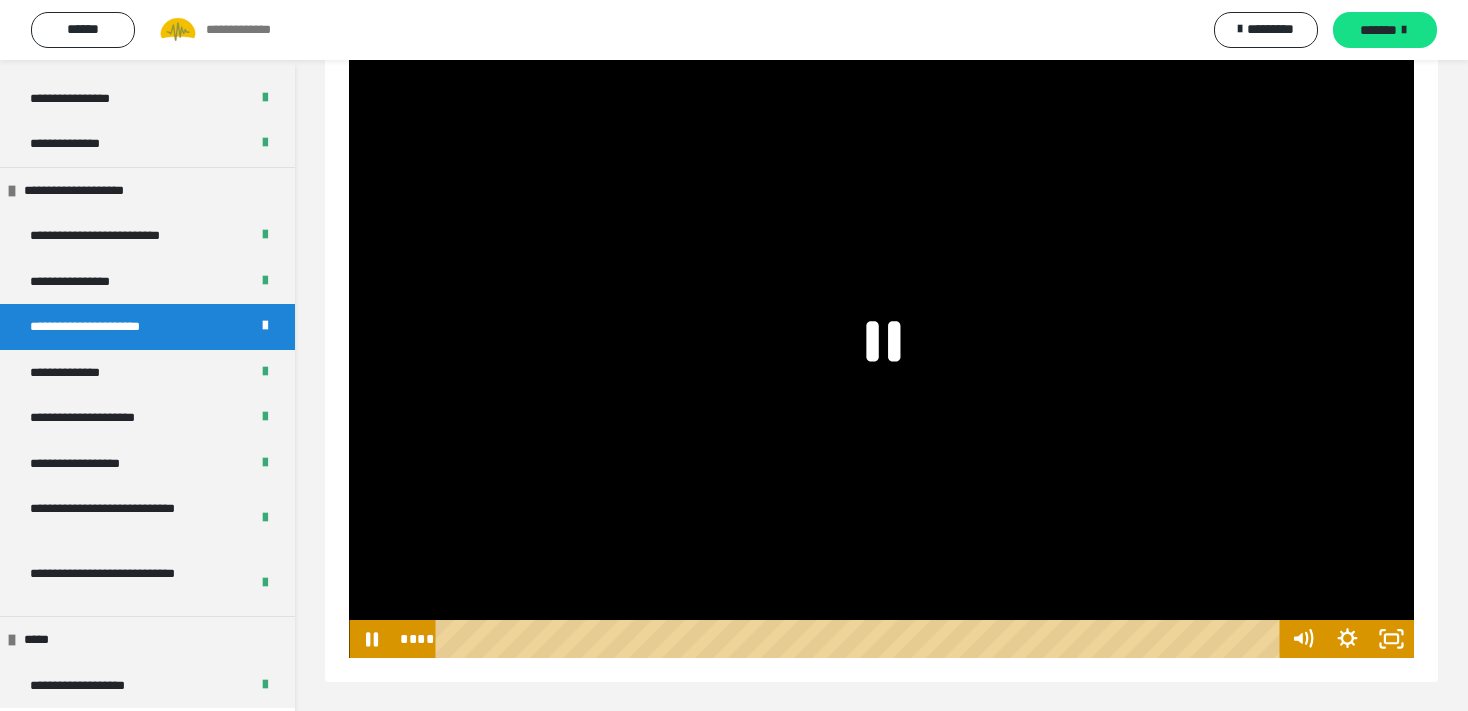 click 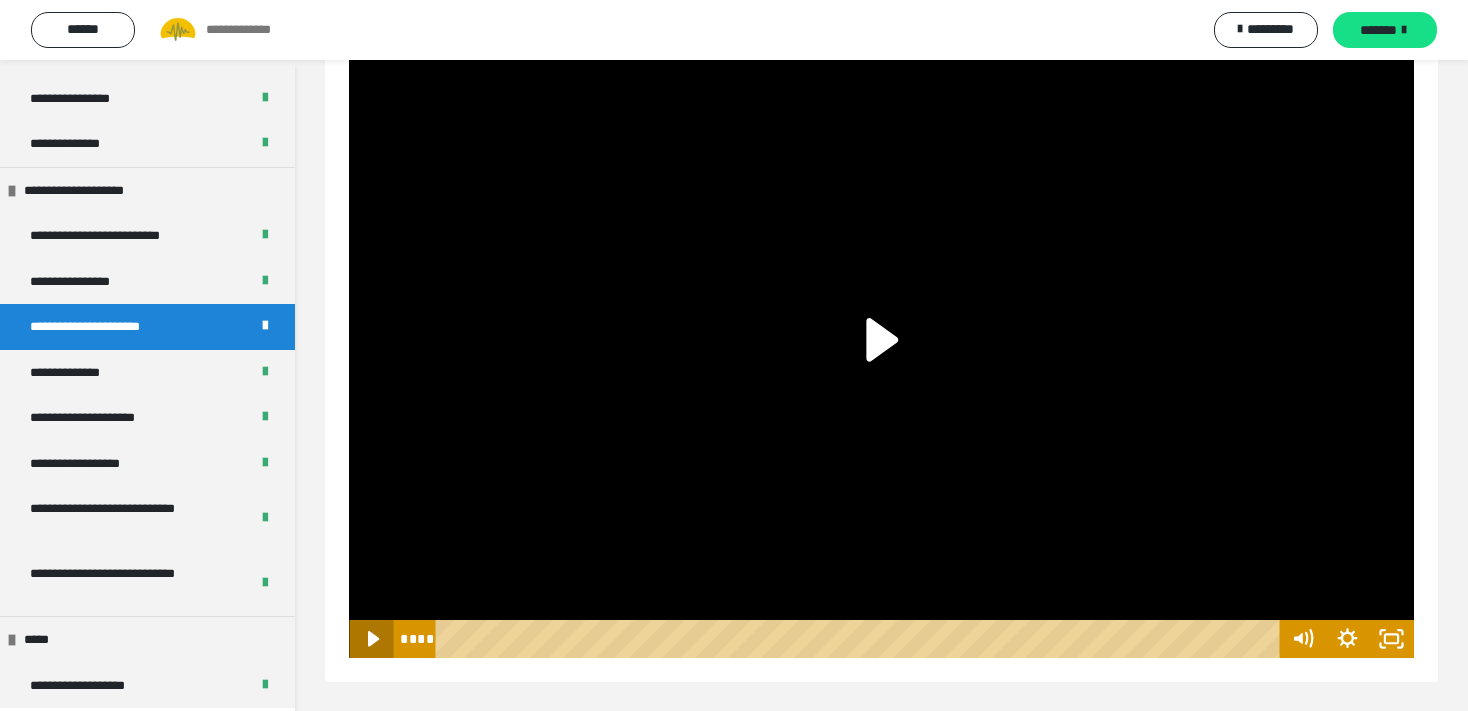 click 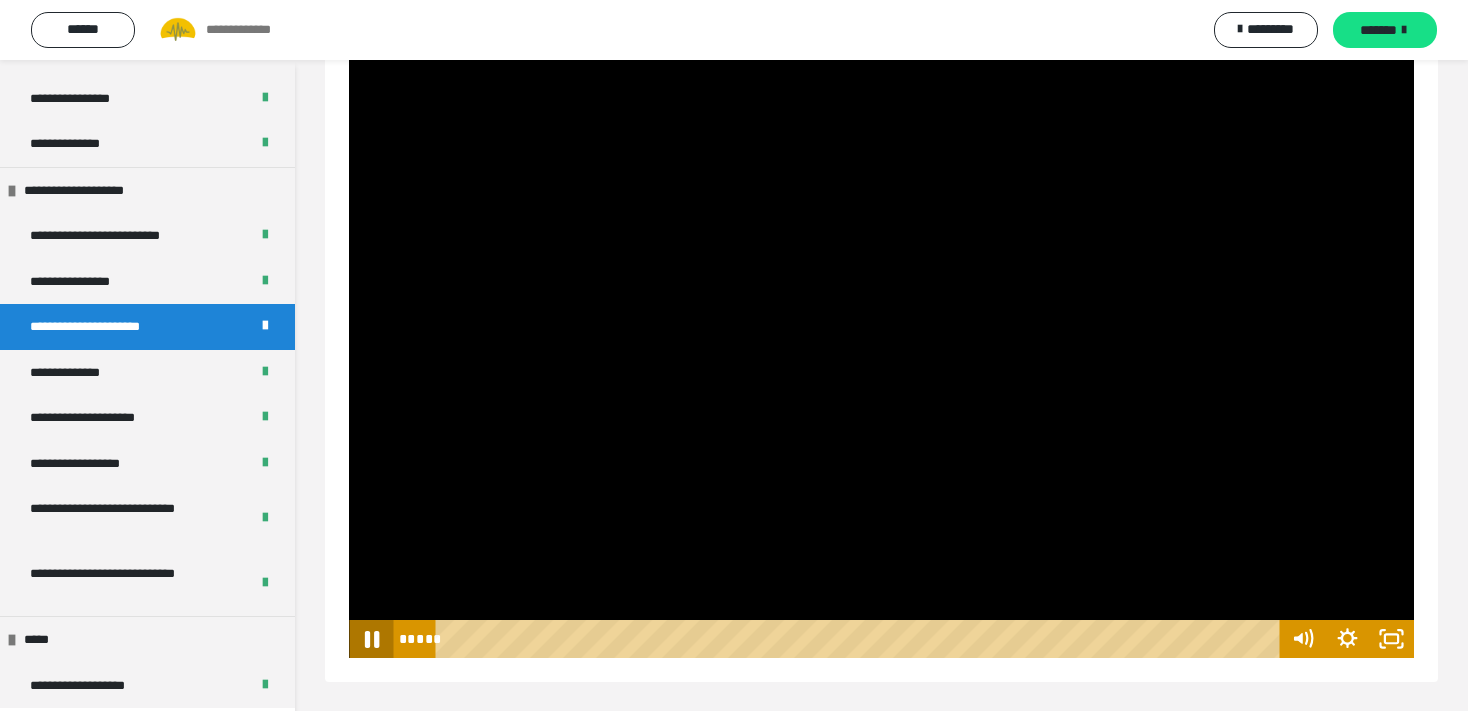 click 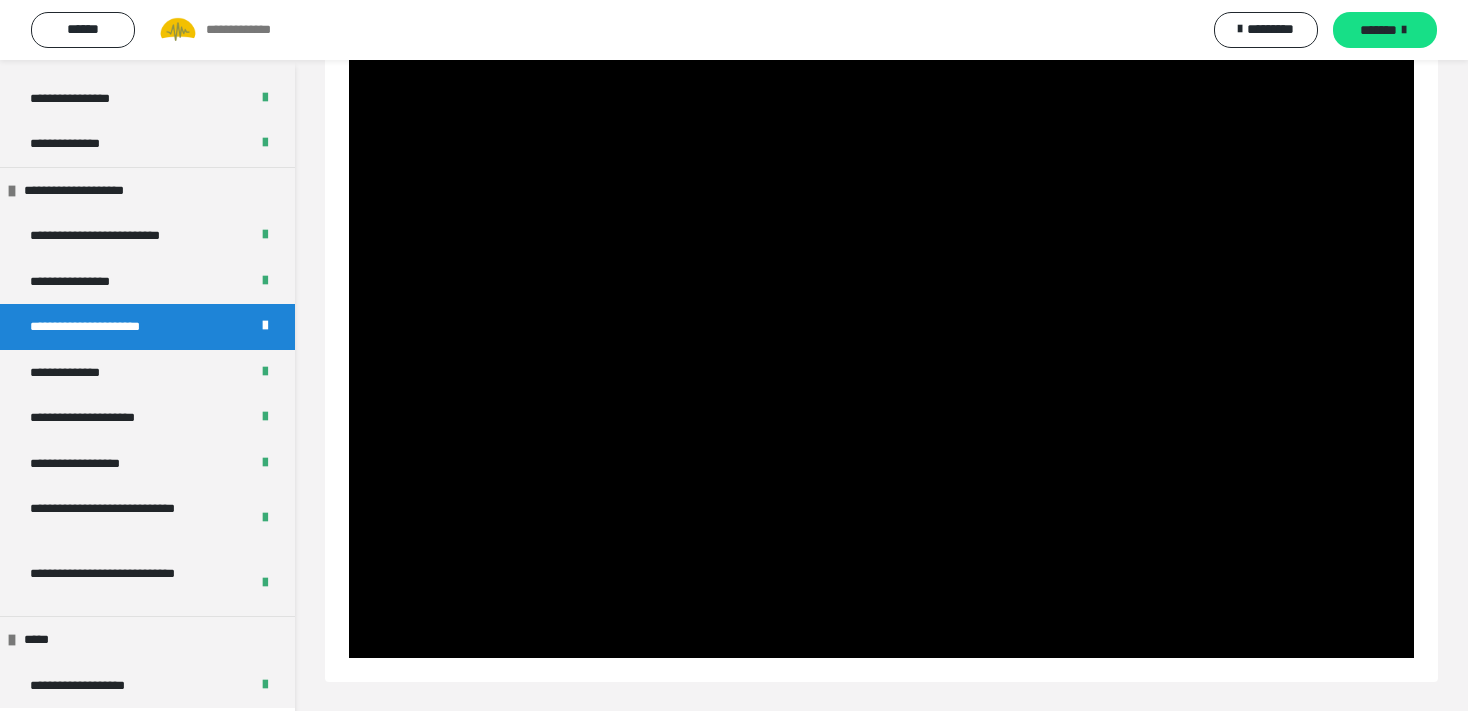 click on "**********" at bounding box center (881, 271) 